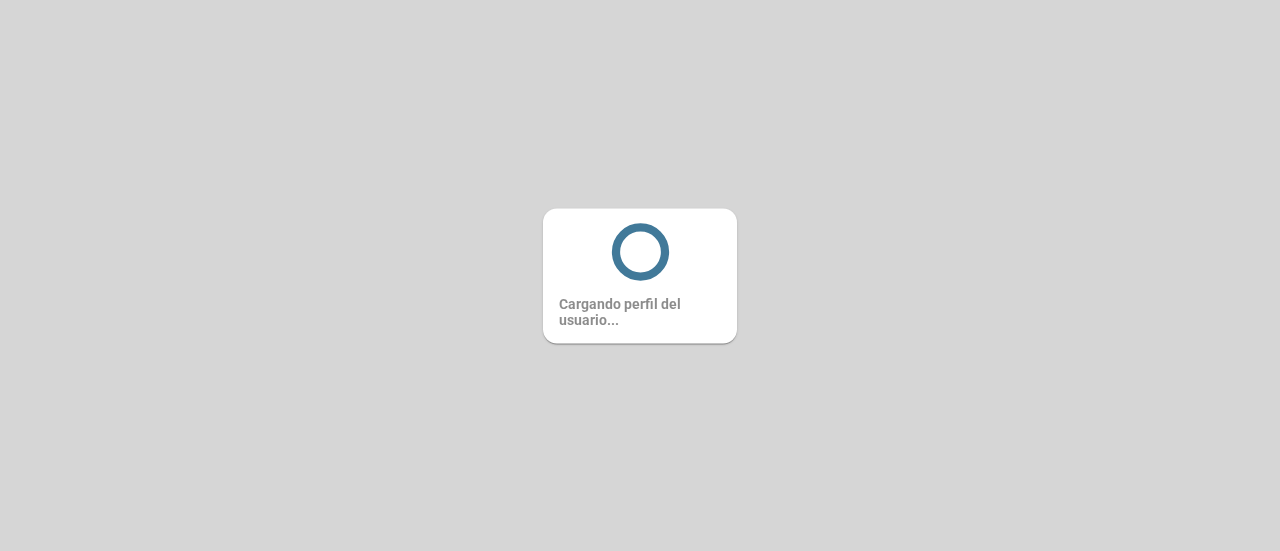scroll, scrollTop: 0, scrollLeft: 0, axis: both 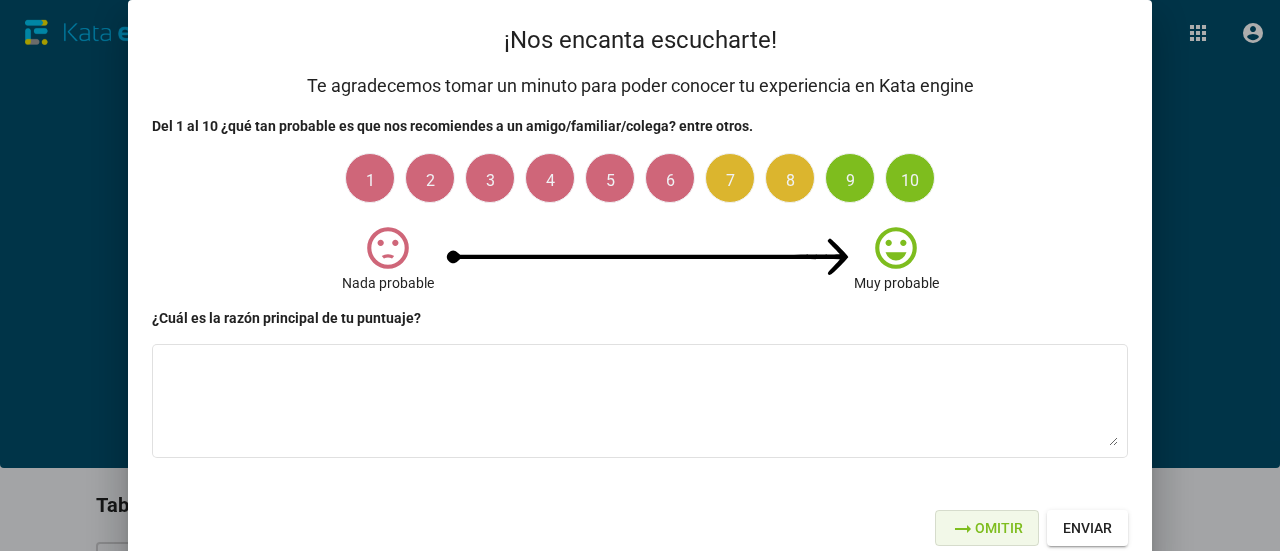 click on "arrow_right_alt  Omitir" at bounding box center (987, 528) 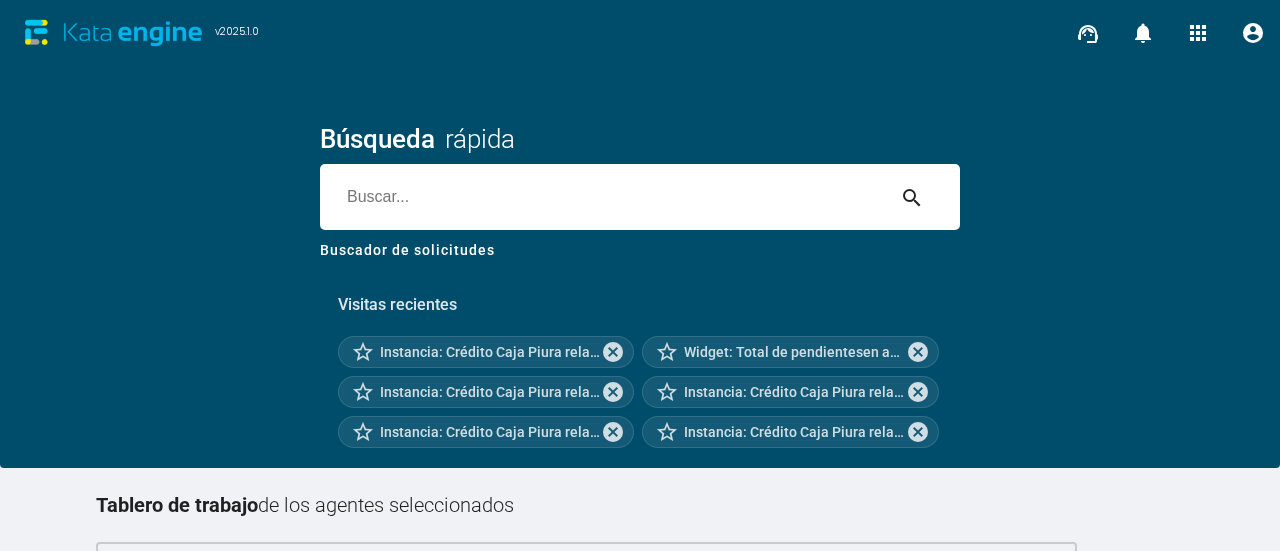 scroll, scrollTop: 326, scrollLeft: 0, axis: vertical 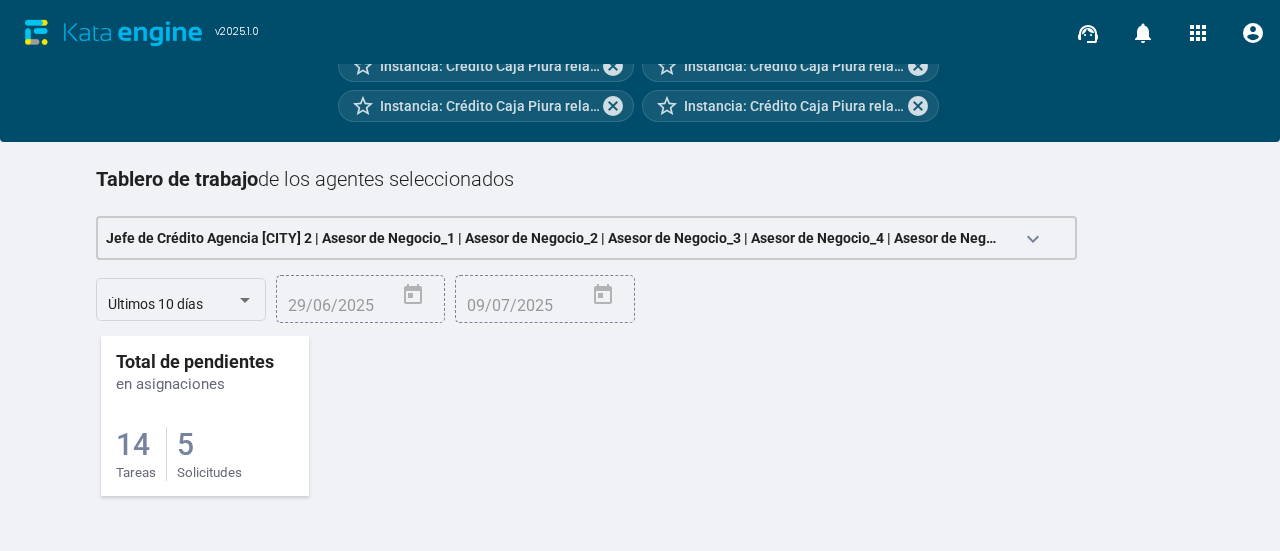 click on "14 Tareas 5 Solicitudes" at bounding box center [205, 437] 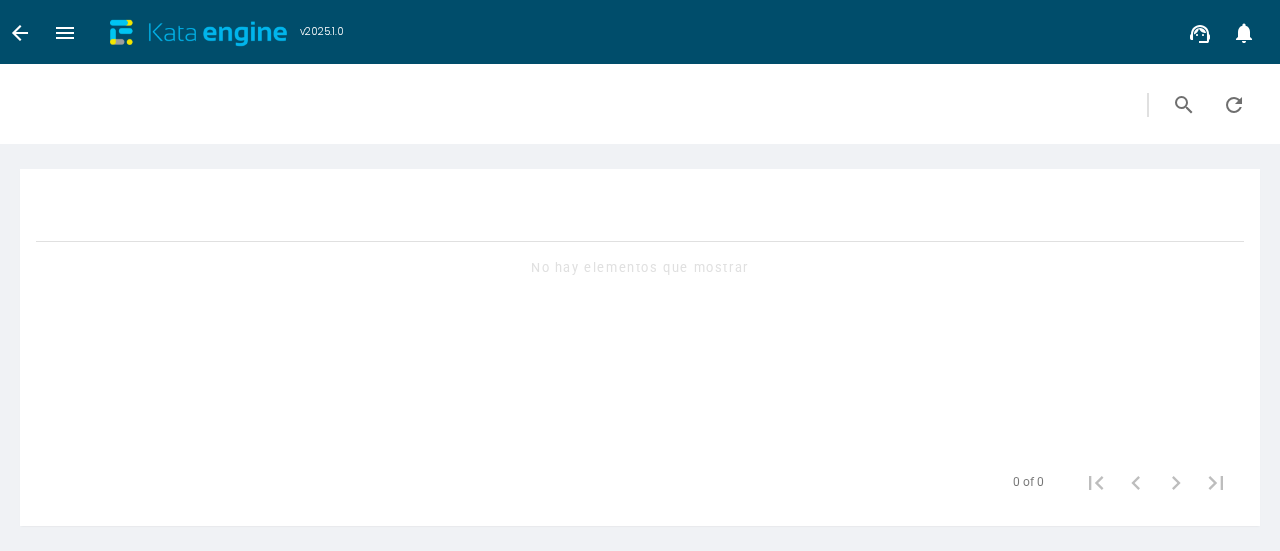 scroll, scrollTop: 0, scrollLeft: 0, axis: both 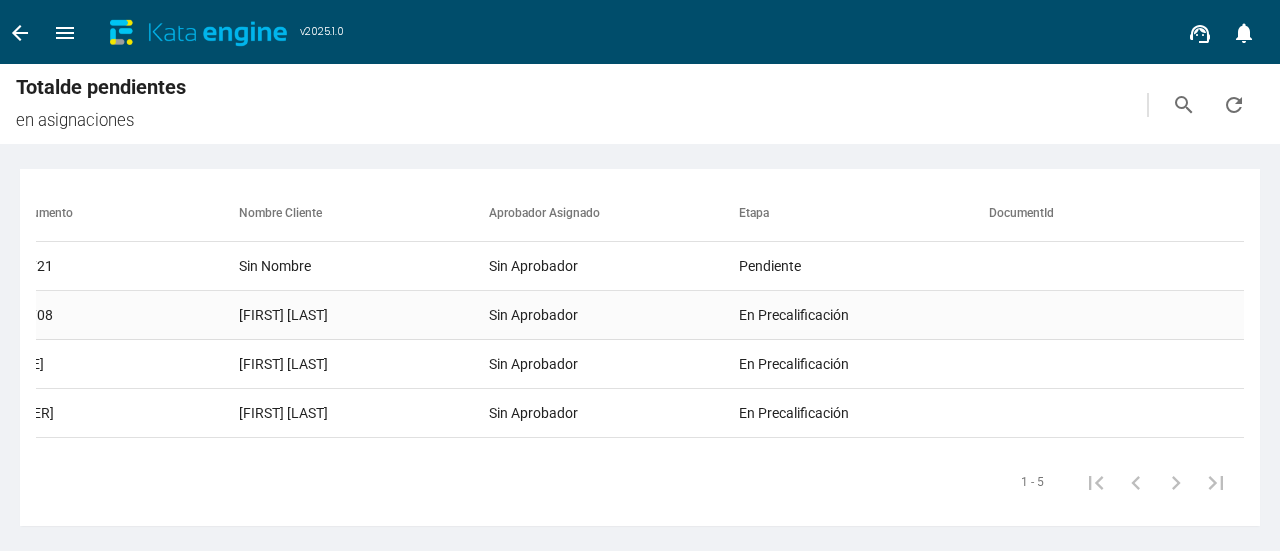click on "[FIRST] [LAST]" at bounding box center [364, 266] 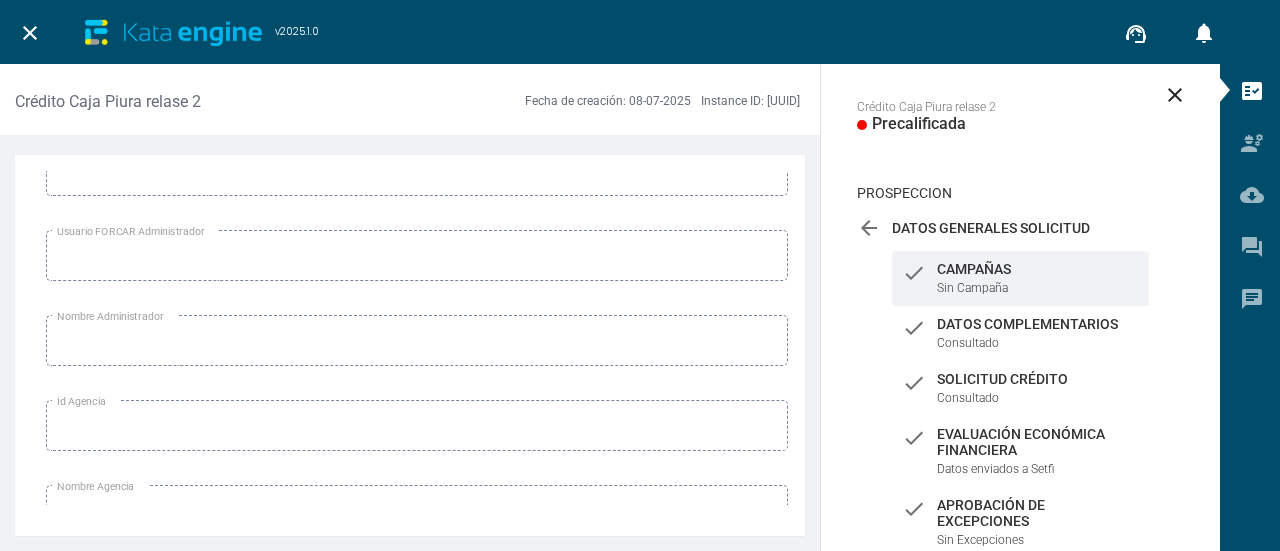 scroll, scrollTop: 300, scrollLeft: 0, axis: vertical 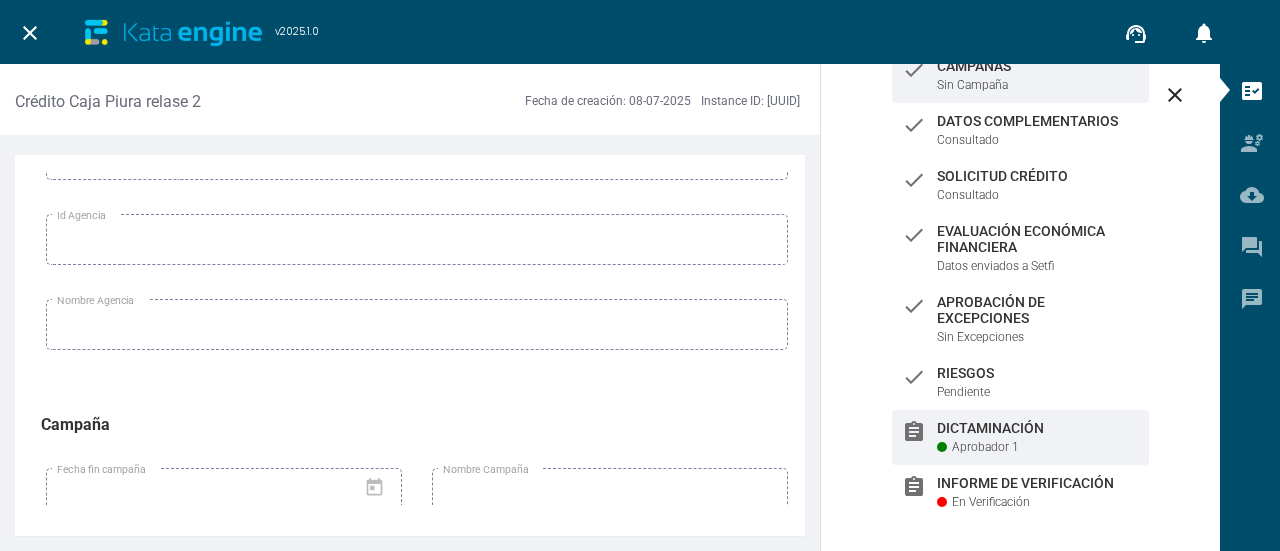 click on "Aprobador 1" at bounding box center (985, 447) 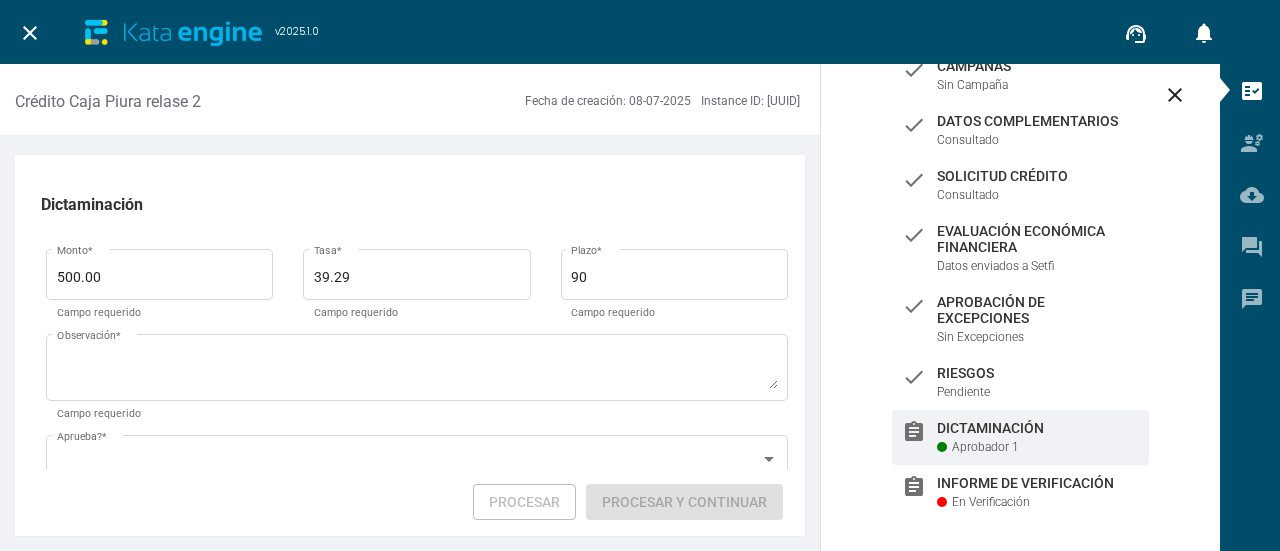 scroll, scrollTop: 0, scrollLeft: 0, axis: both 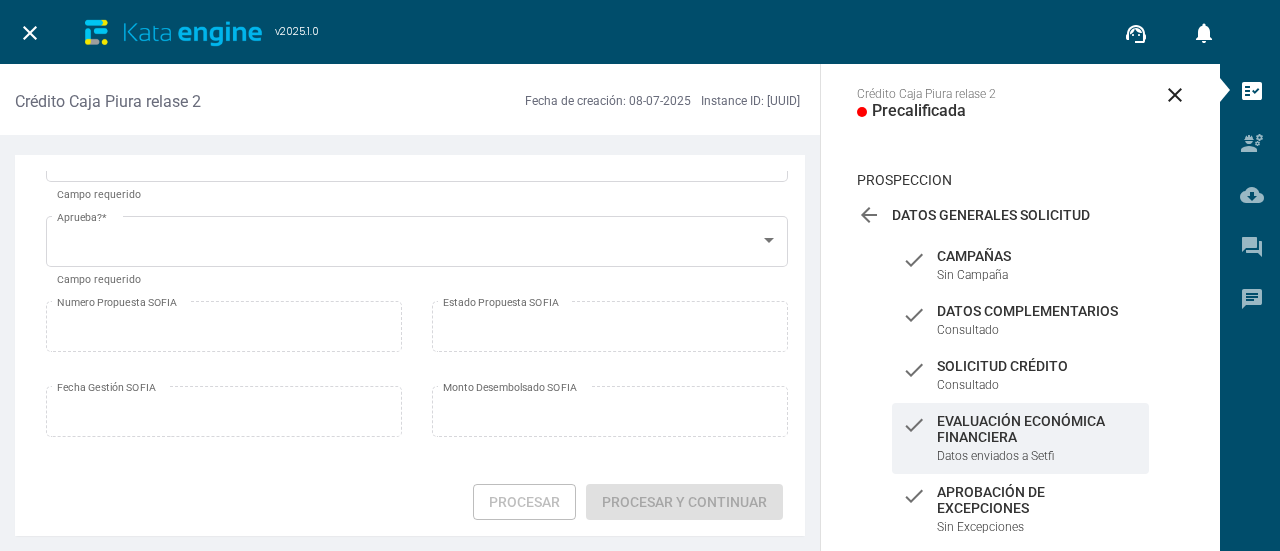 click on "Evaluación Económica Financiera" at bounding box center (1038, 256) 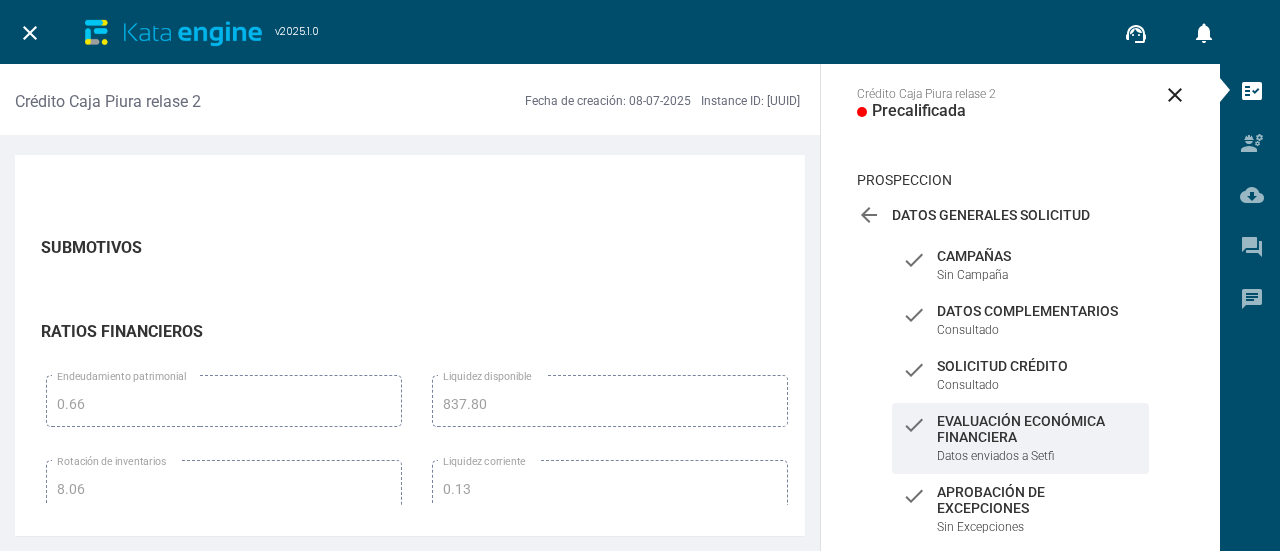 scroll, scrollTop: 8500, scrollLeft: 0, axis: vertical 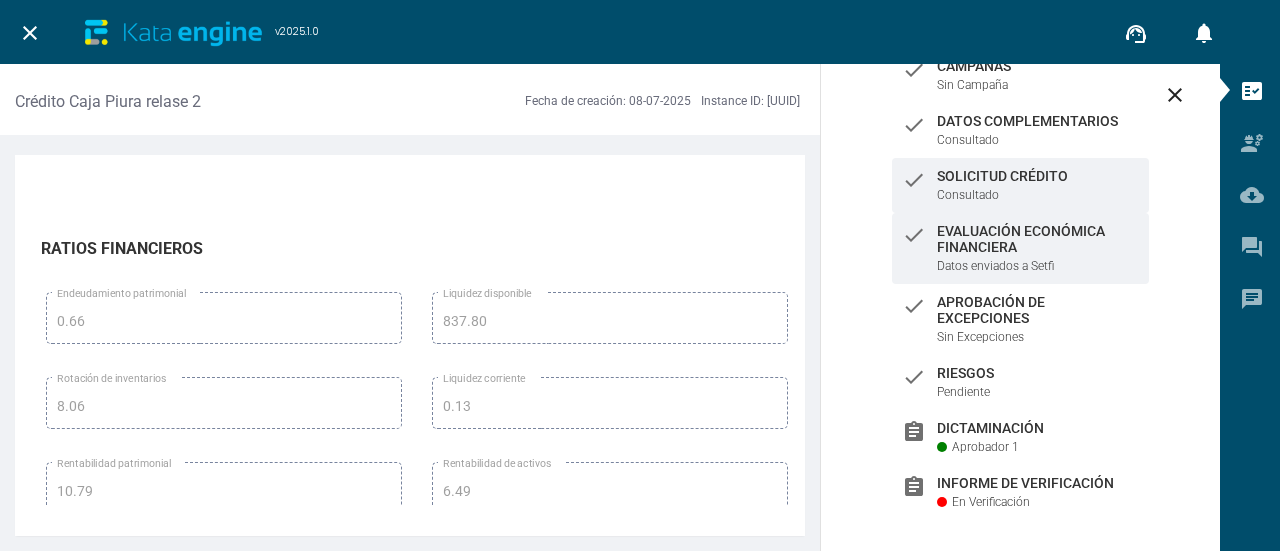 click on "check Solicitud Crédito Consultado" at bounding box center (1020, 75) 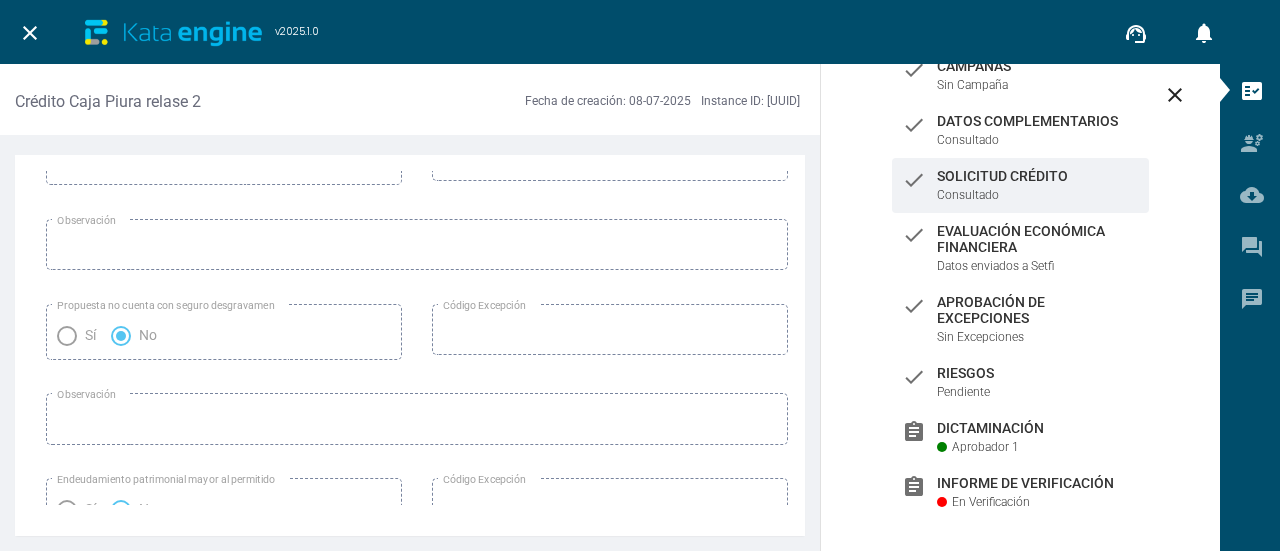 scroll, scrollTop: 3485, scrollLeft: 0, axis: vertical 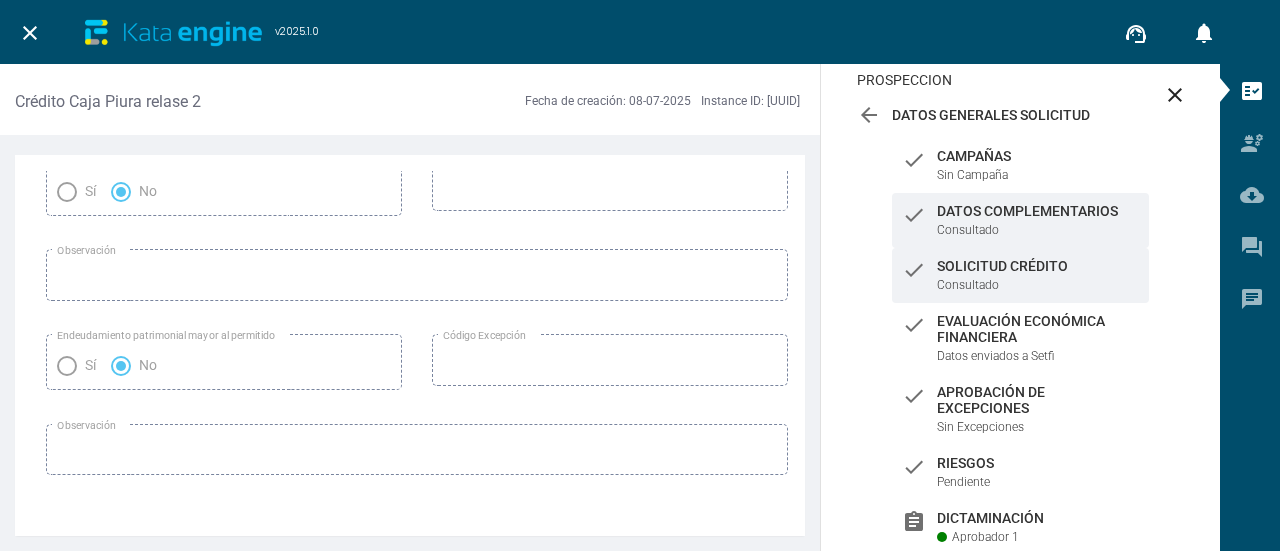 click on "Consultado" at bounding box center (972, 175) 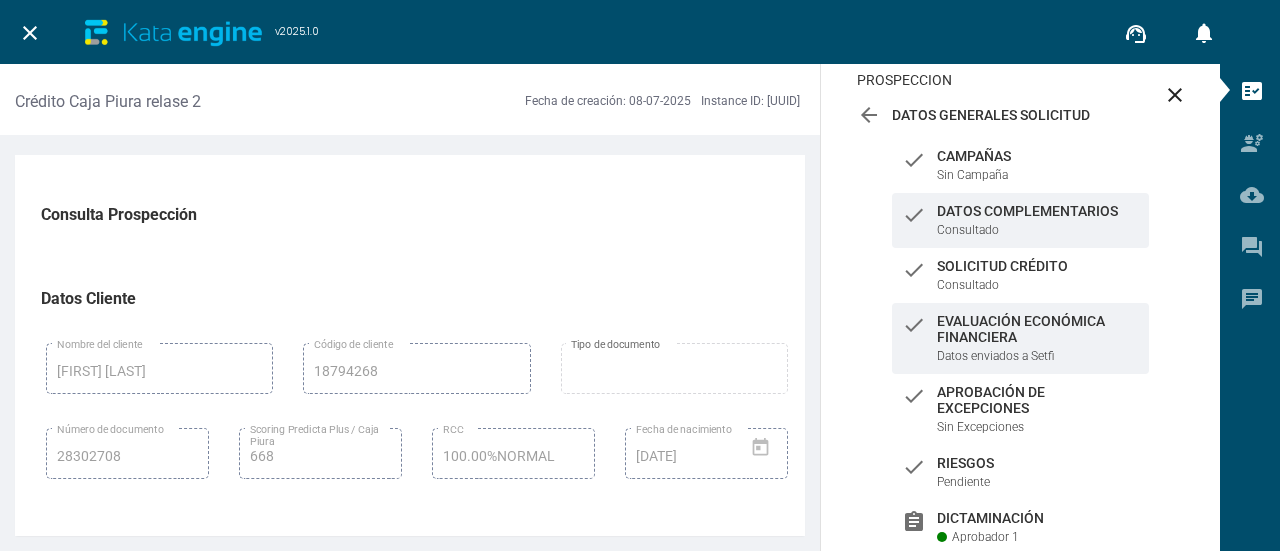 click on "Evaluación Económica Financiera" at bounding box center [1038, 156] 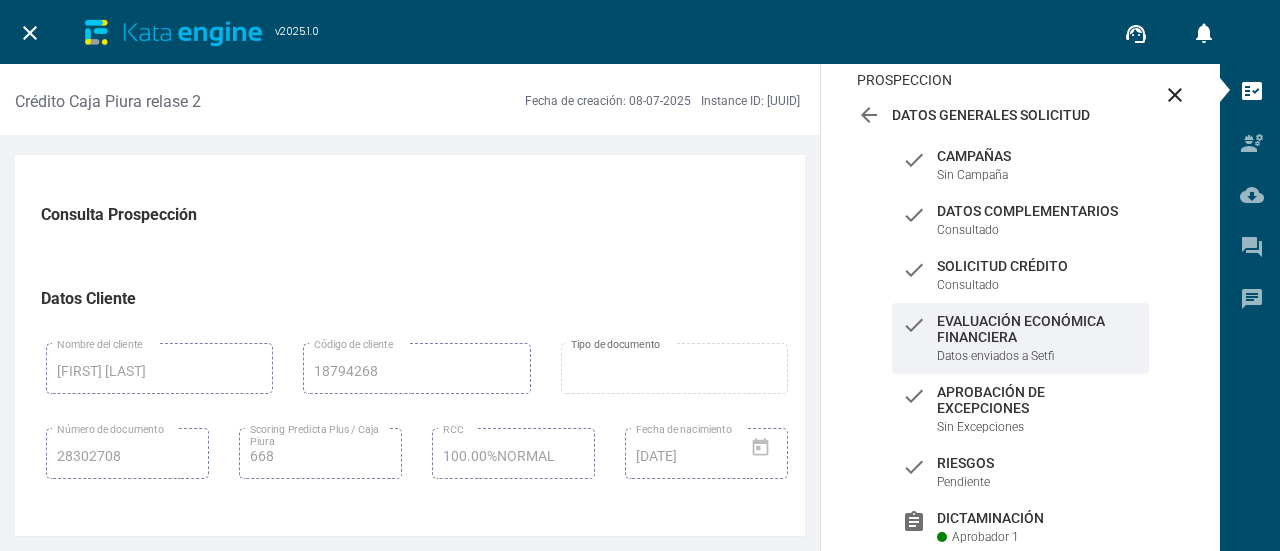 scroll, scrollTop: 2400, scrollLeft: 0, axis: vertical 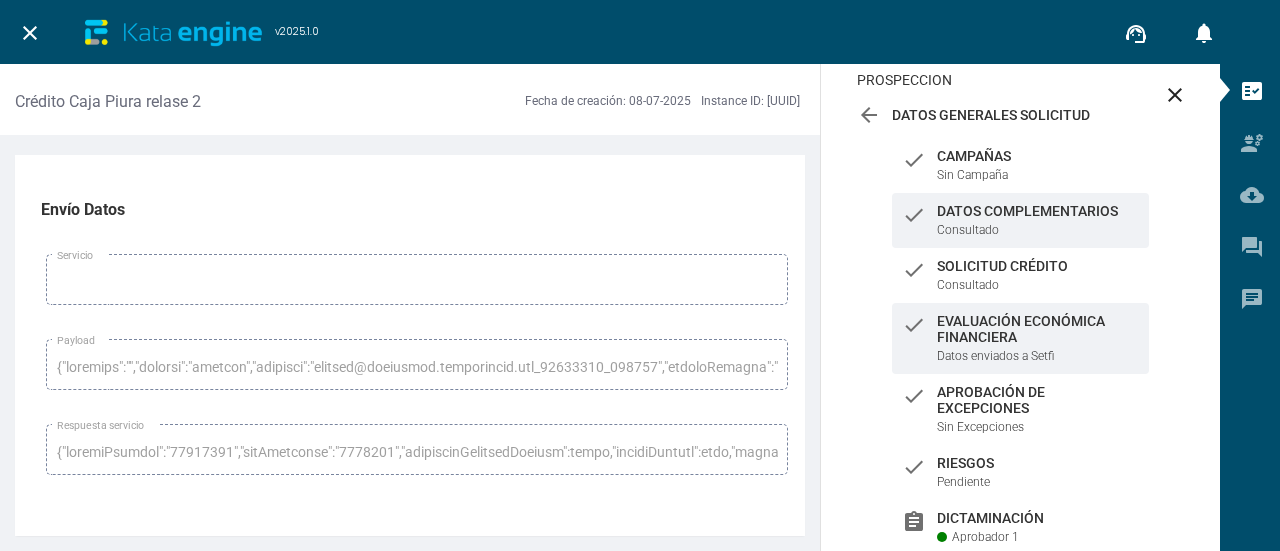 click on "Datos Complementarios" at bounding box center [1038, 156] 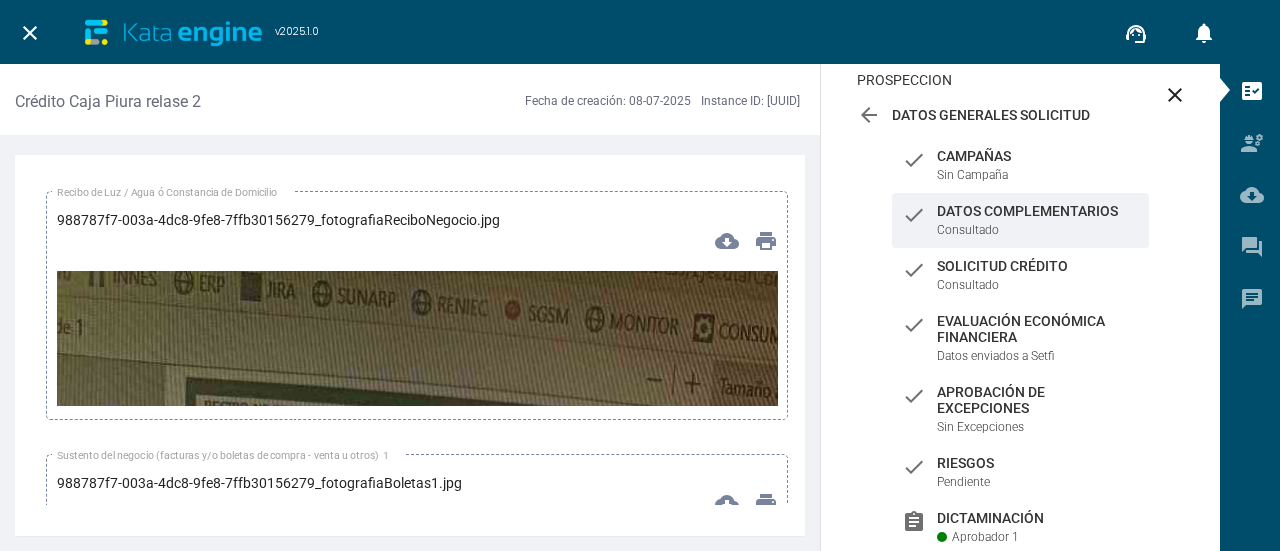 scroll, scrollTop: 13900, scrollLeft: 0, axis: vertical 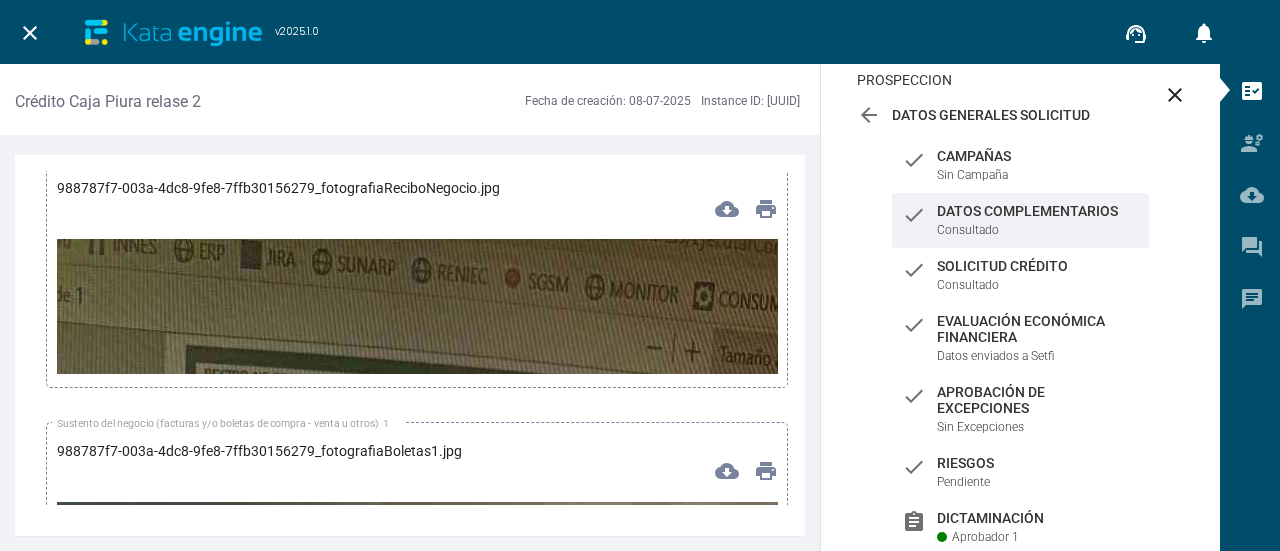 click at bounding box center [417, 880] 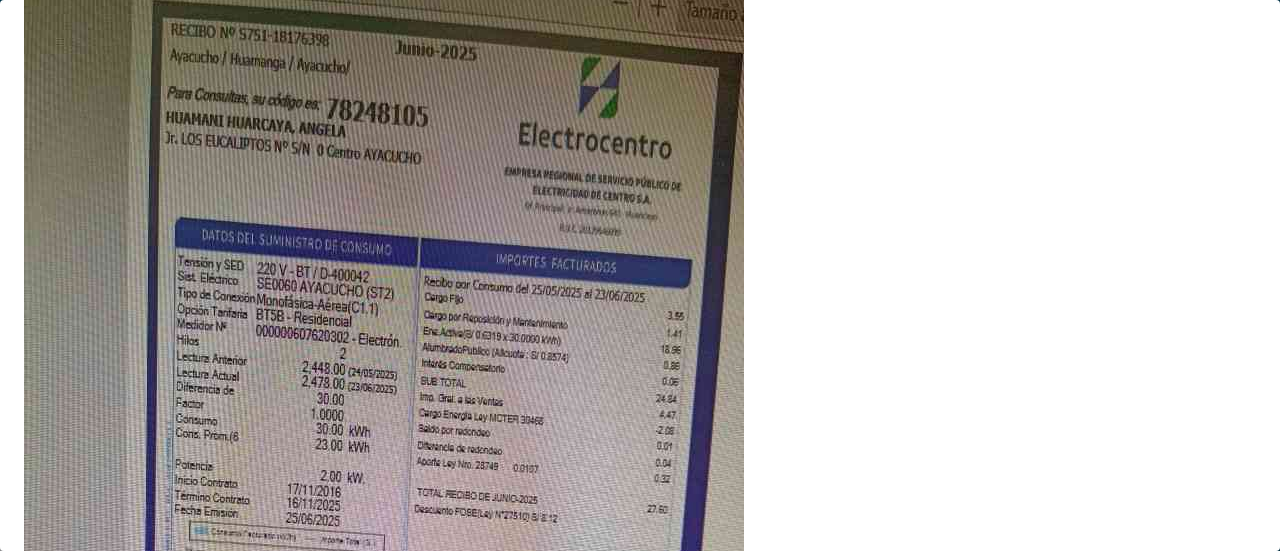 scroll, scrollTop: 200, scrollLeft: 0, axis: vertical 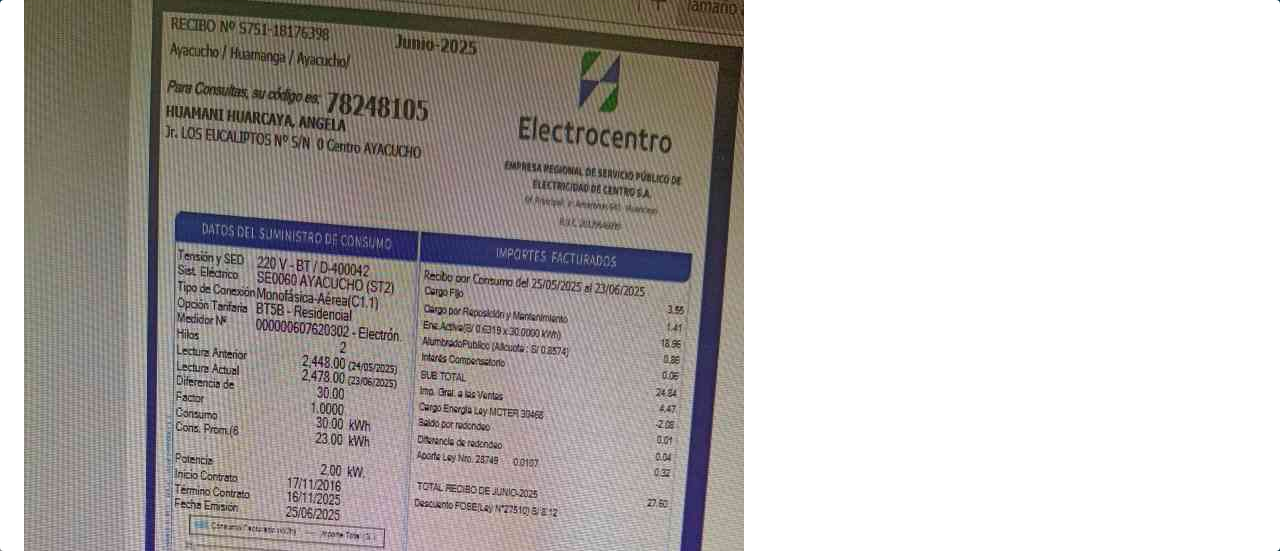 type 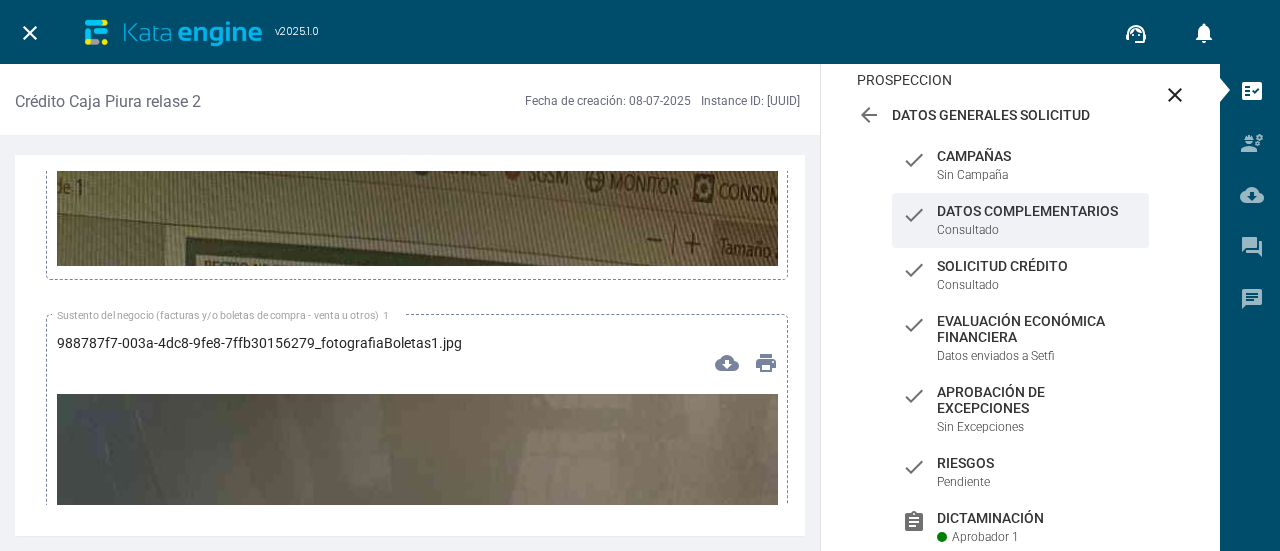scroll, scrollTop: 14200, scrollLeft: 0, axis: vertical 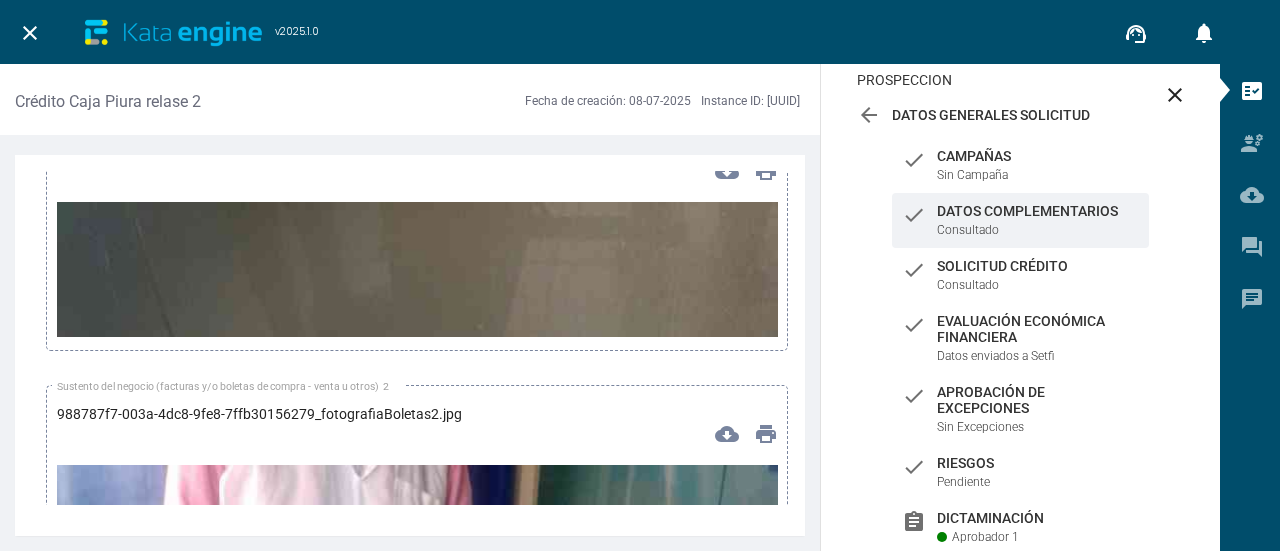 click at bounding box center [417, 843] 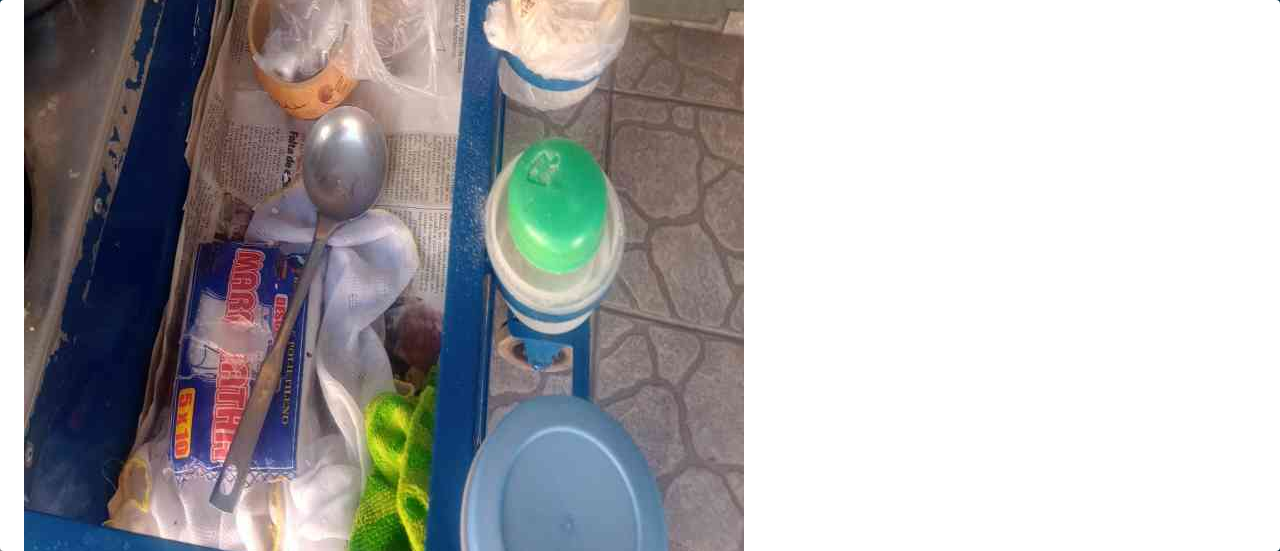 scroll, scrollTop: 600, scrollLeft: 0, axis: vertical 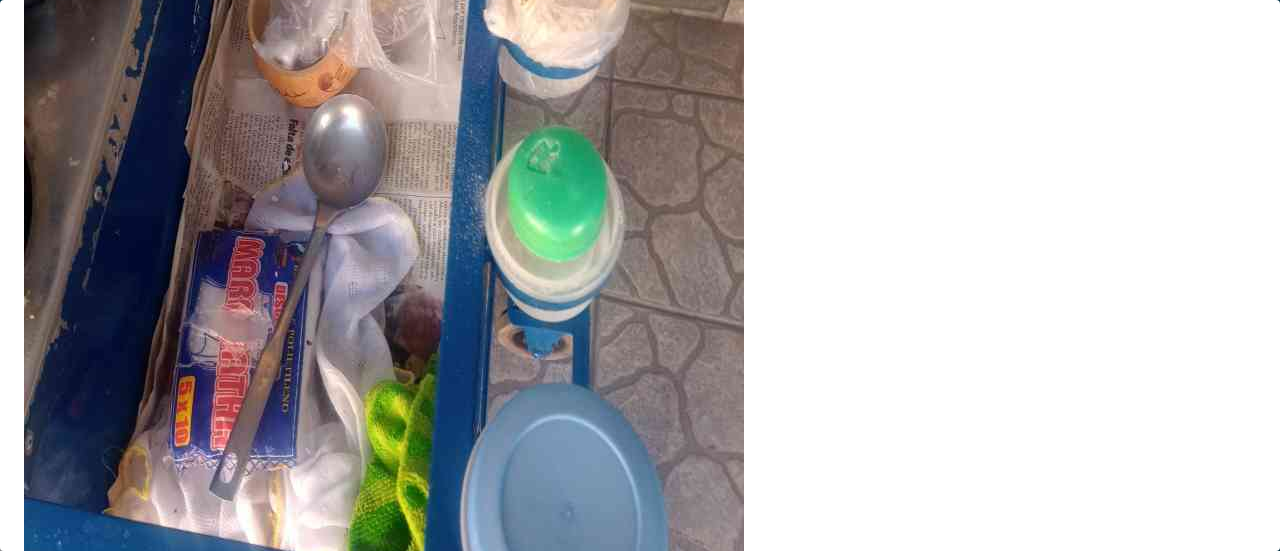 type 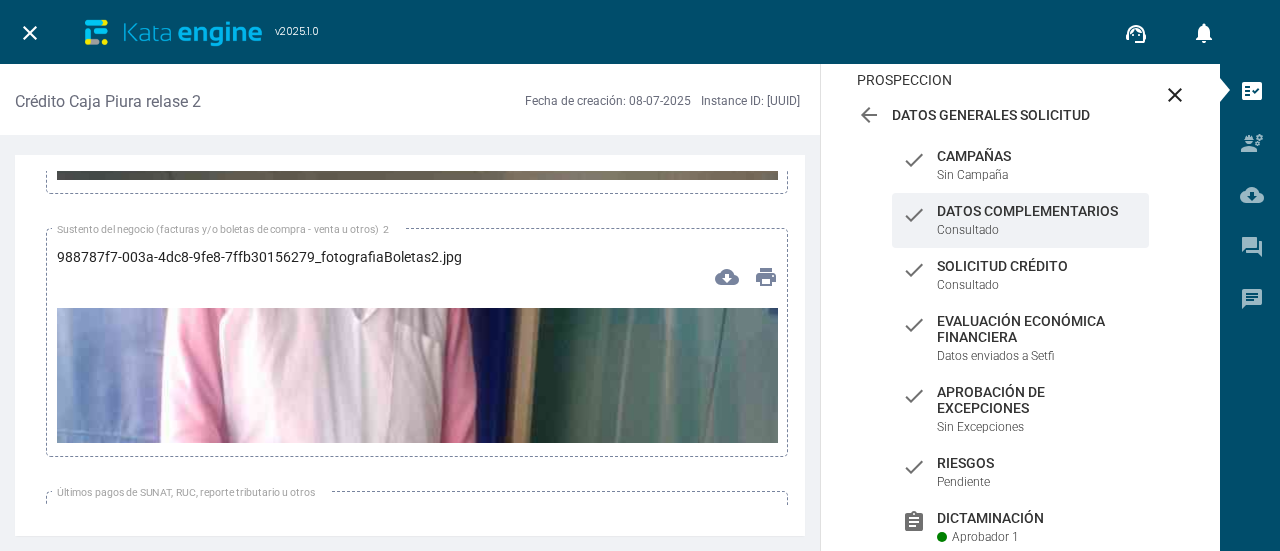 scroll, scrollTop: 14500, scrollLeft: 0, axis: vertical 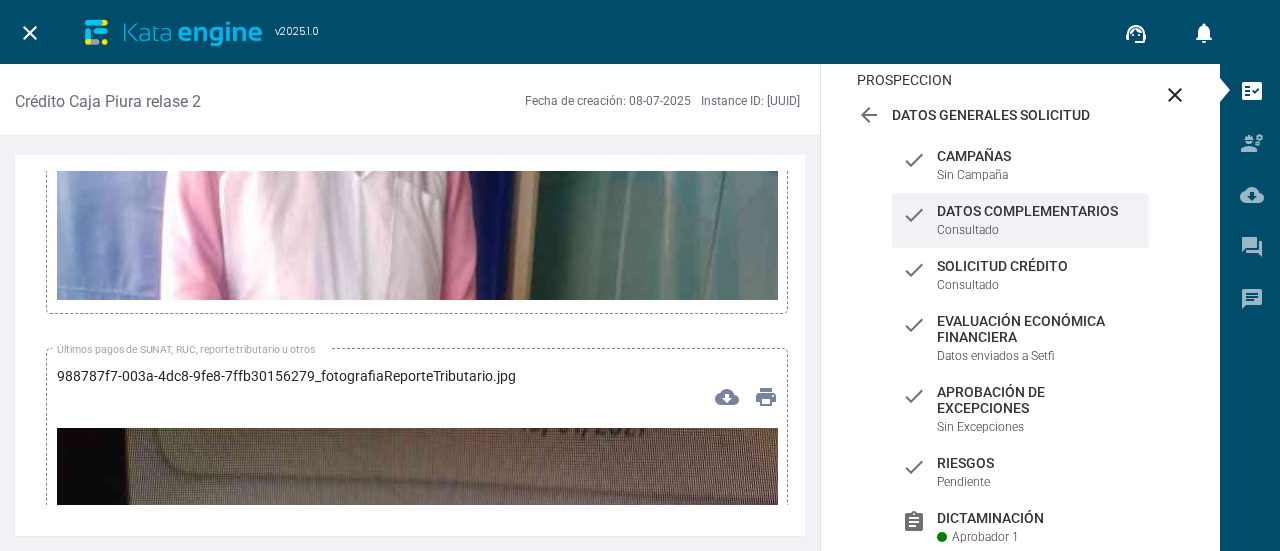 click at bounding box center (417, 806) 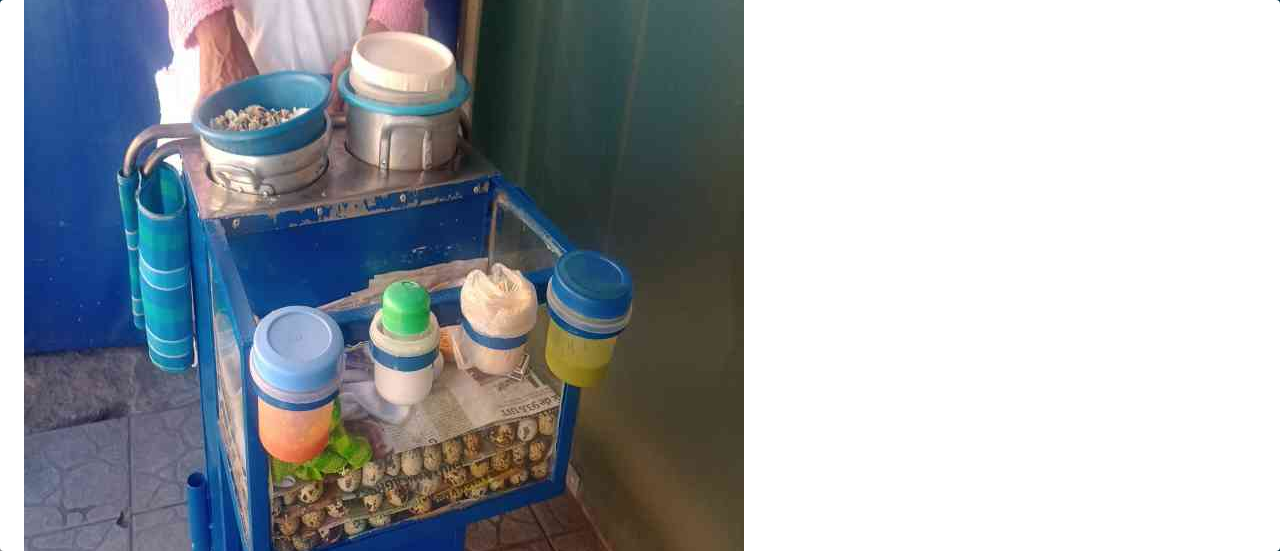 scroll, scrollTop: 400, scrollLeft: 0, axis: vertical 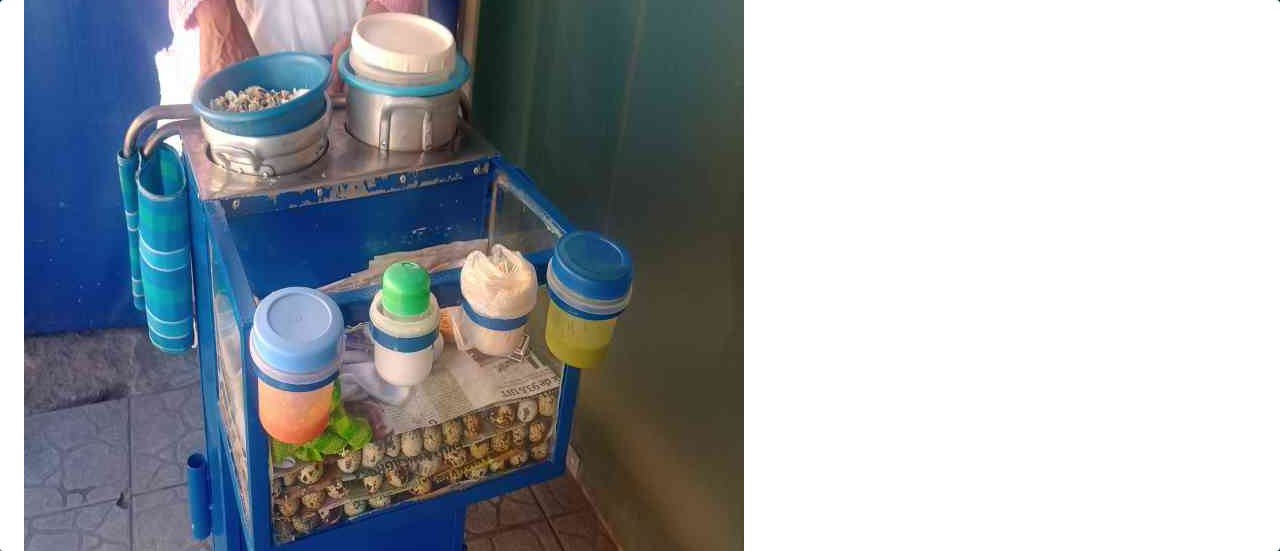 type 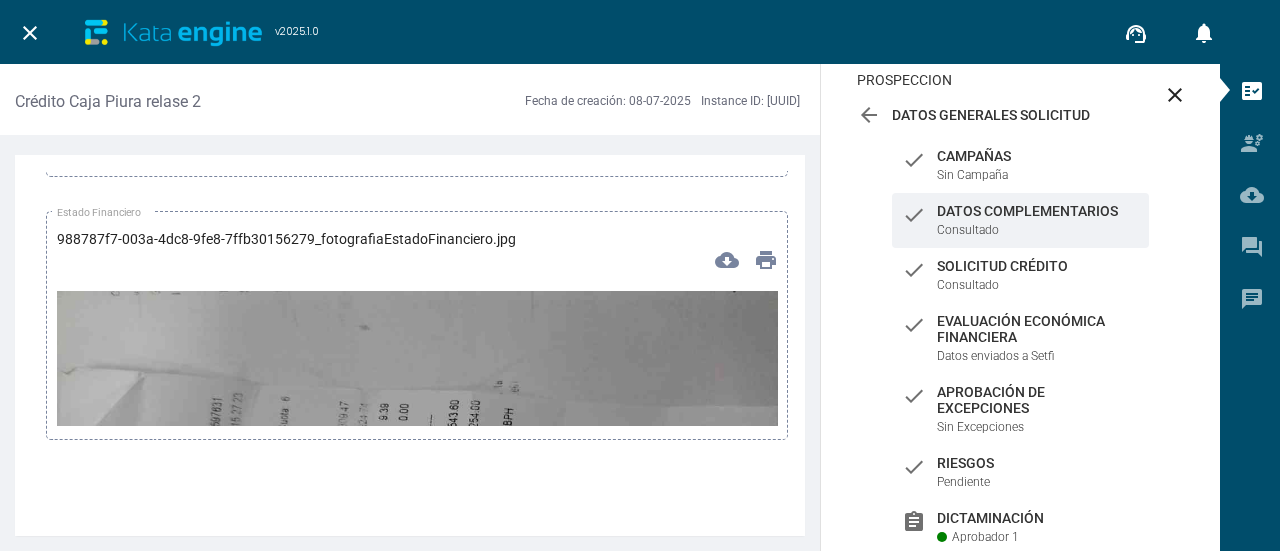 scroll, scrollTop: 14700, scrollLeft: 0, axis: vertical 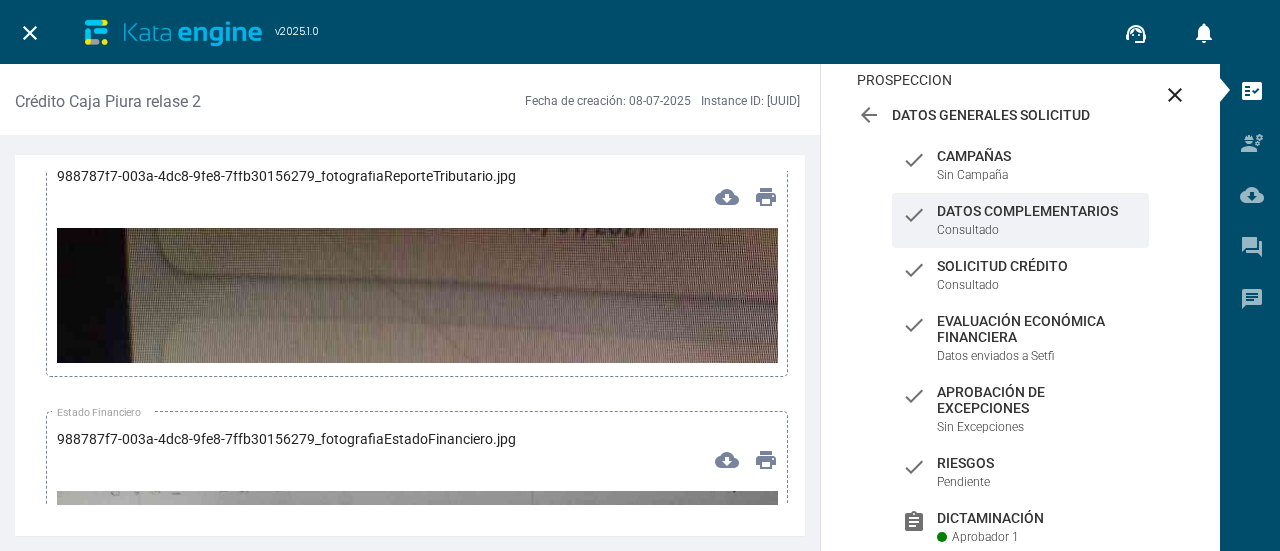 click at bounding box center [417, 869] 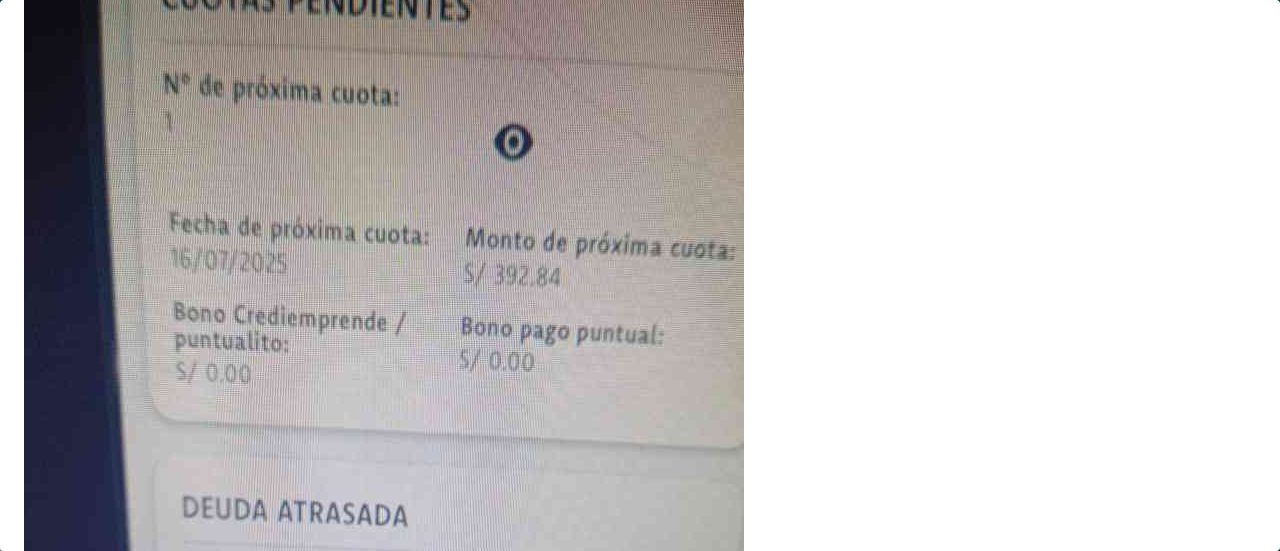 scroll, scrollTop: 220, scrollLeft: 0, axis: vertical 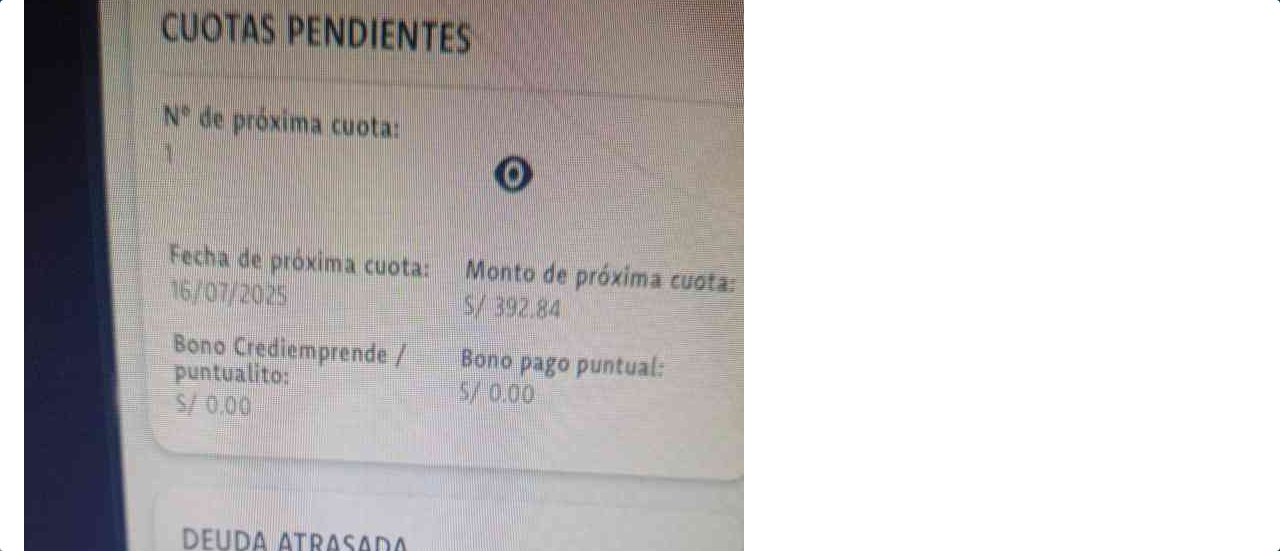 type 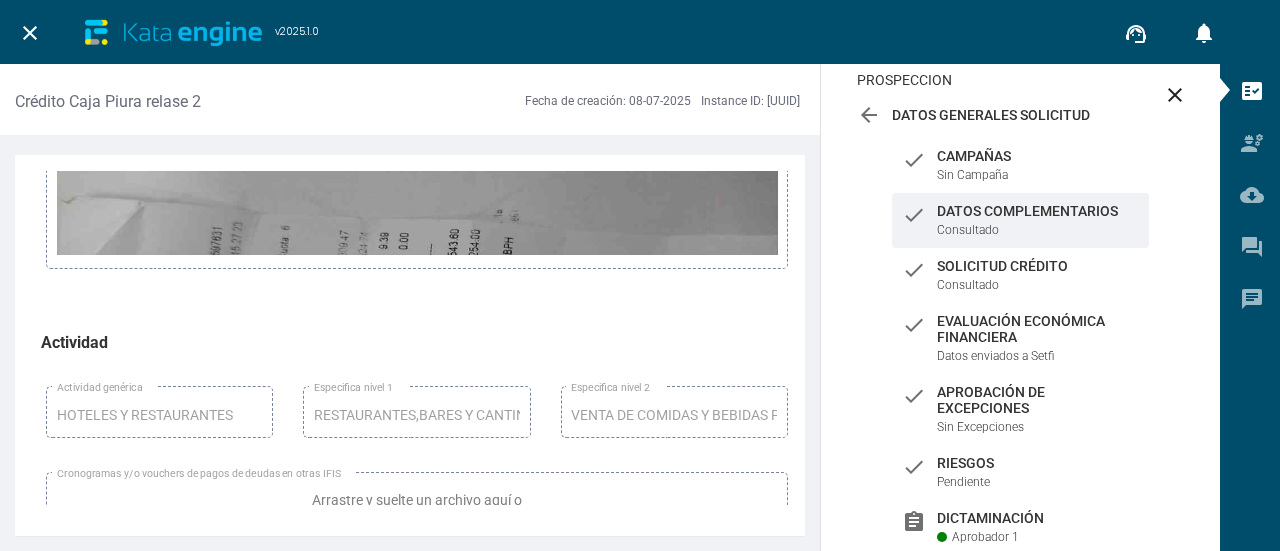 scroll, scrollTop: 15000, scrollLeft: 0, axis: vertical 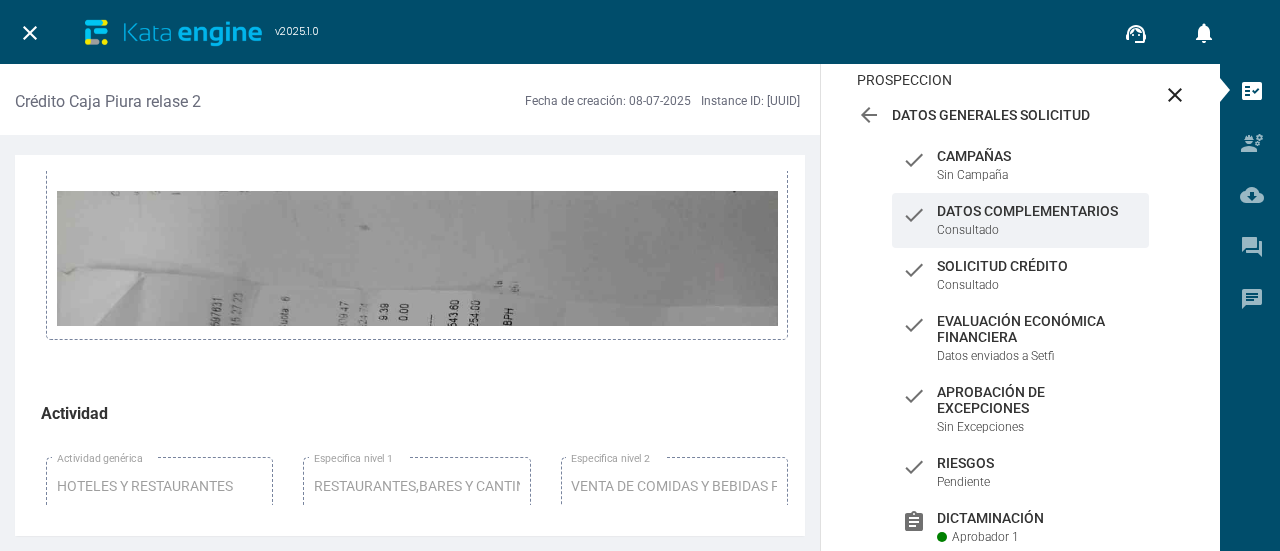 click at bounding box center (417, 394) 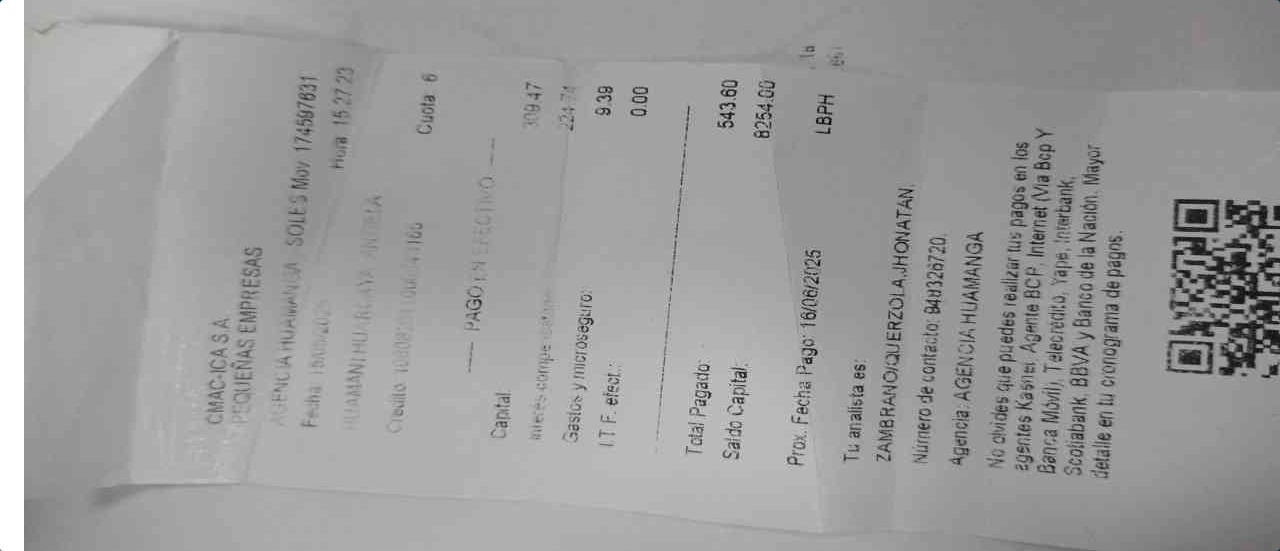 scroll, scrollTop: 20, scrollLeft: 0, axis: vertical 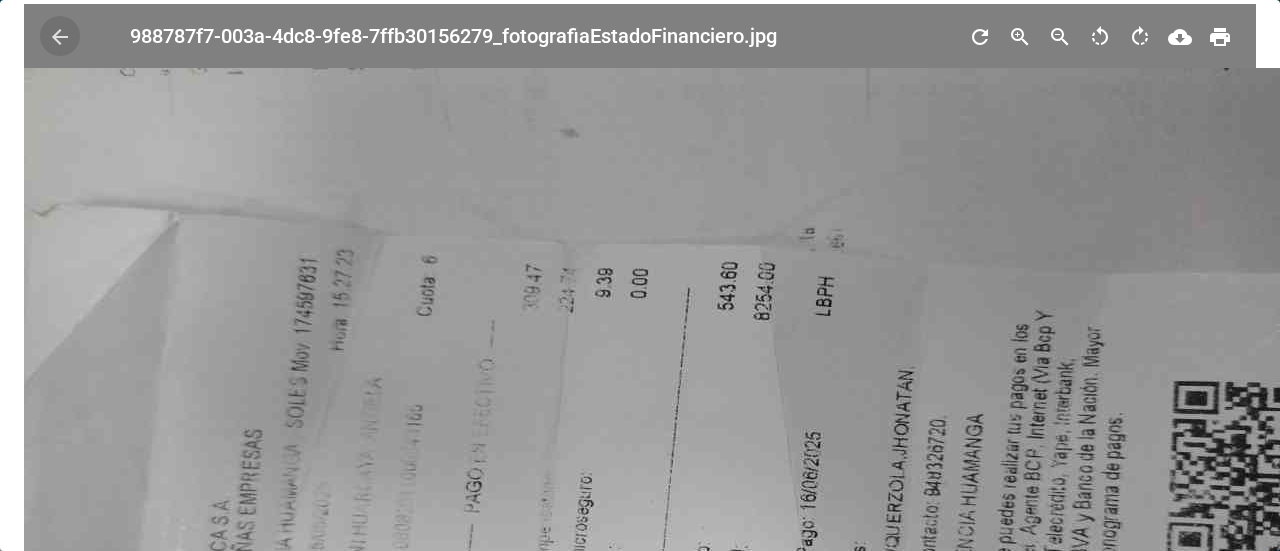 type 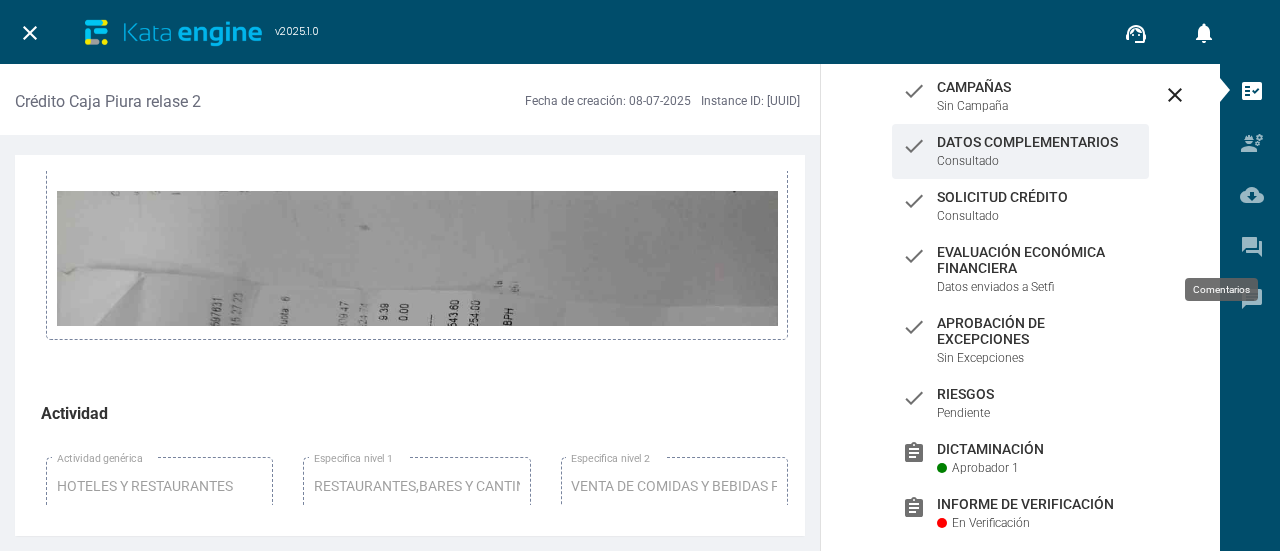 scroll, scrollTop: 213, scrollLeft: 0, axis: vertical 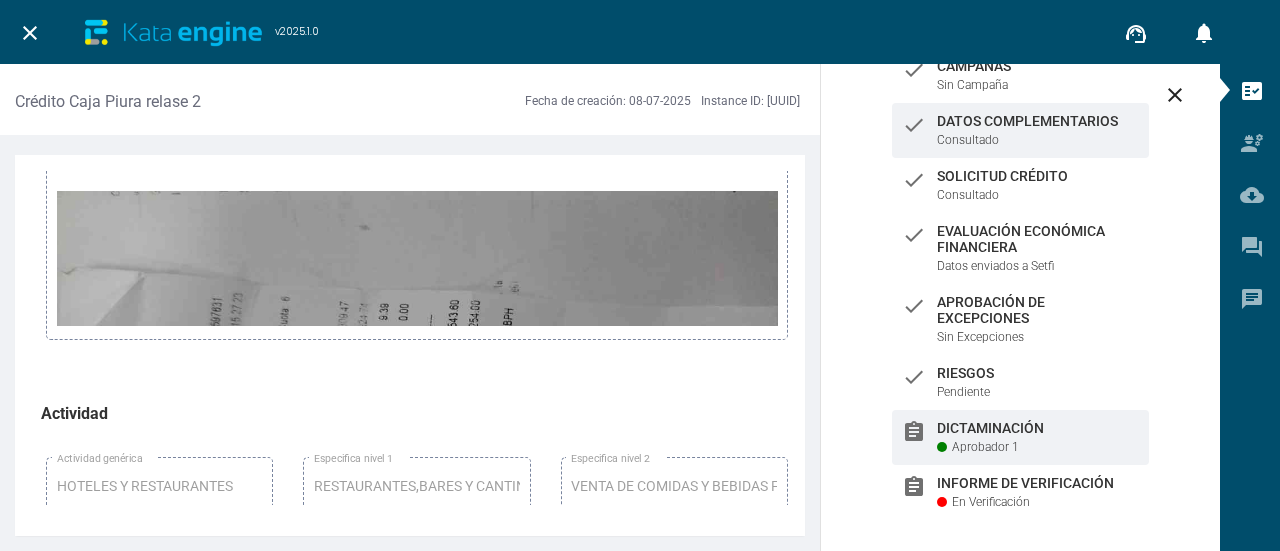 click on "Dictaminación" at bounding box center (1038, 66) 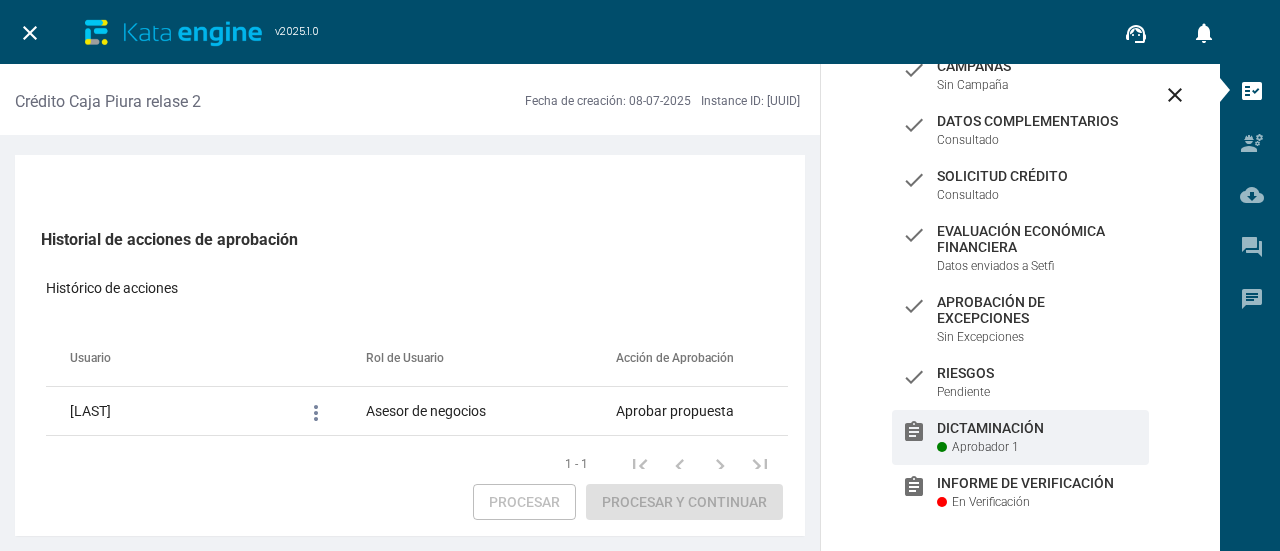scroll, scrollTop: 629, scrollLeft: 0, axis: vertical 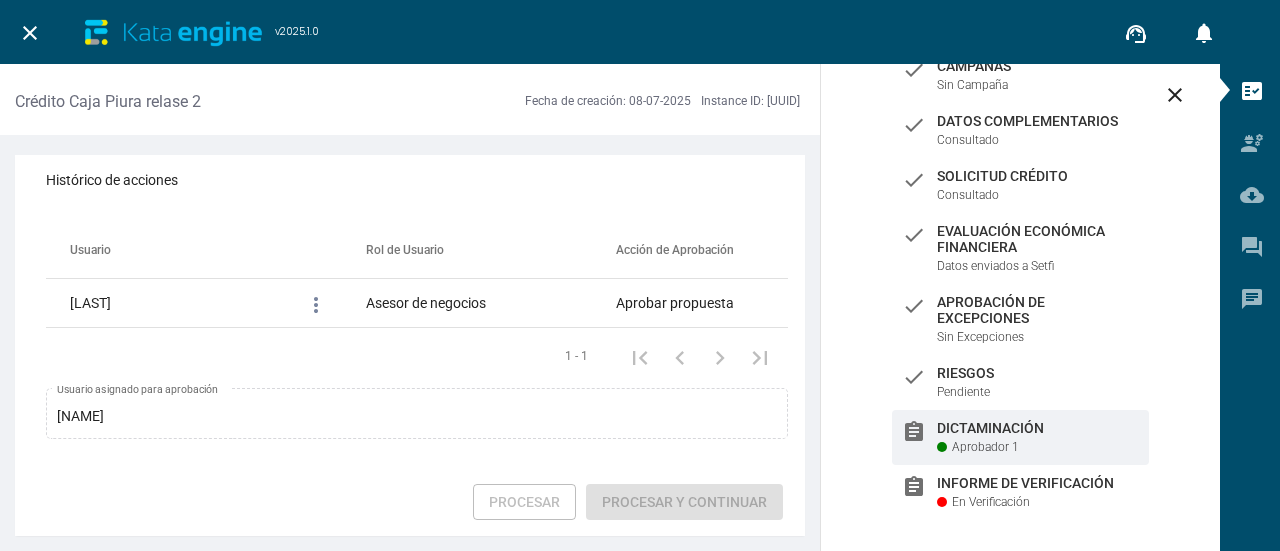 click on "1 - 1" at bounding box center (417, 356) 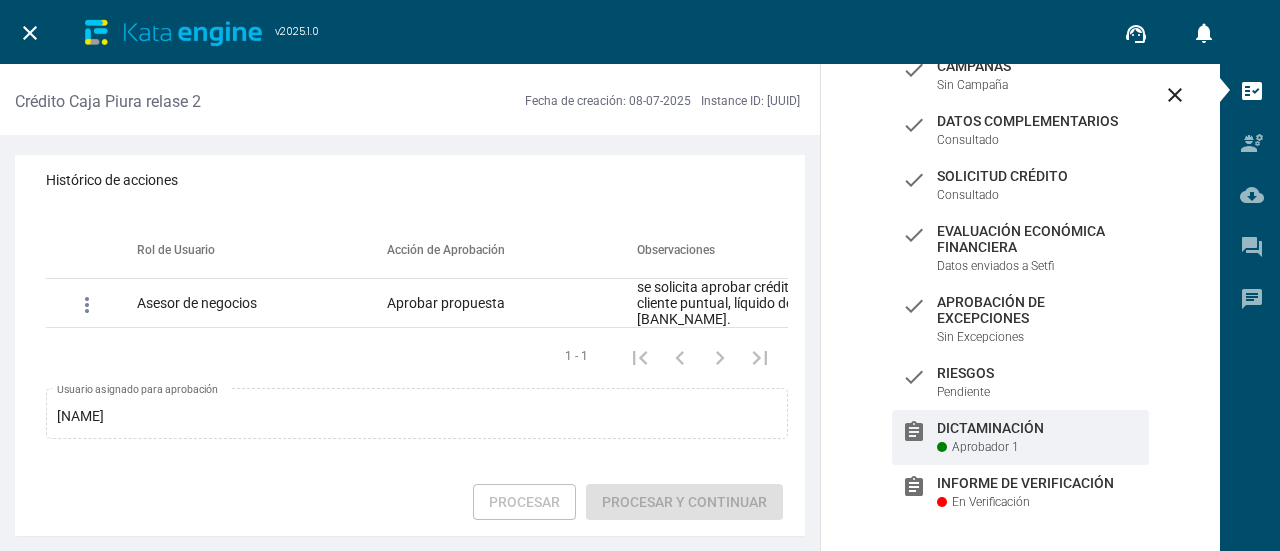 scroll, scrollTop: 0, scrollLeft: 0, axis: both 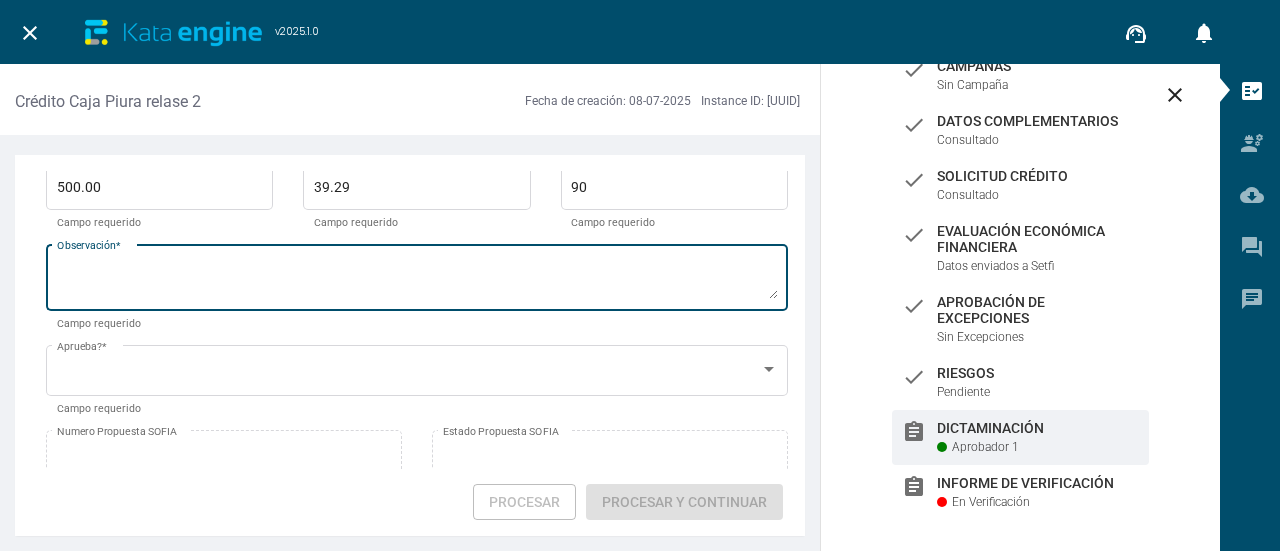click on "Observación   *" at bounding box center (417, 281) 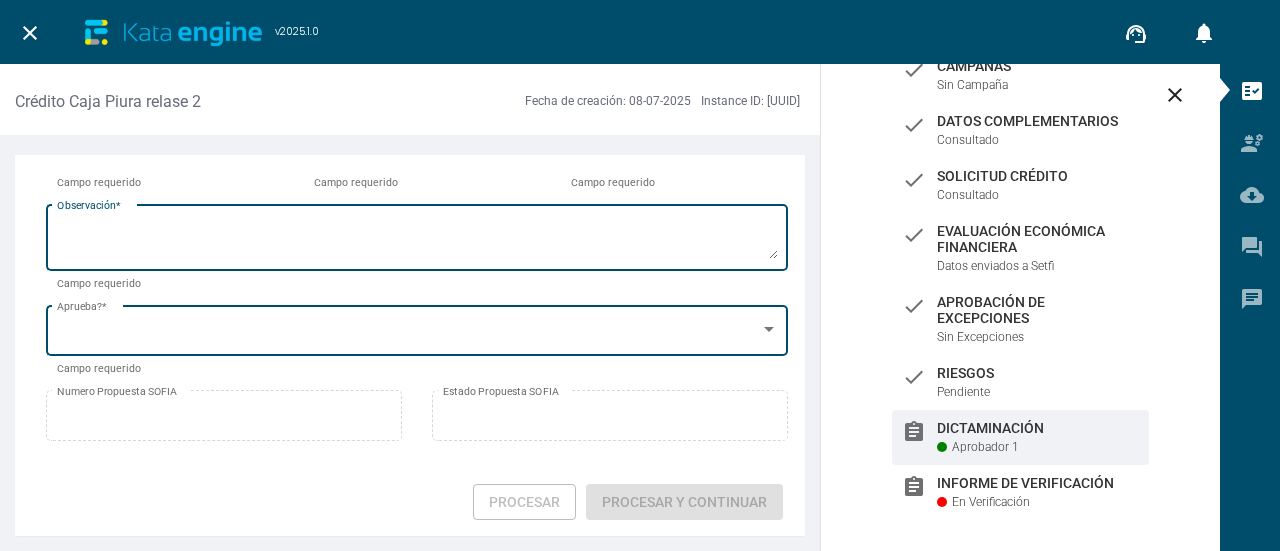 scroll, scrollTop: 200, scrollLeft: 0, axis: vertical 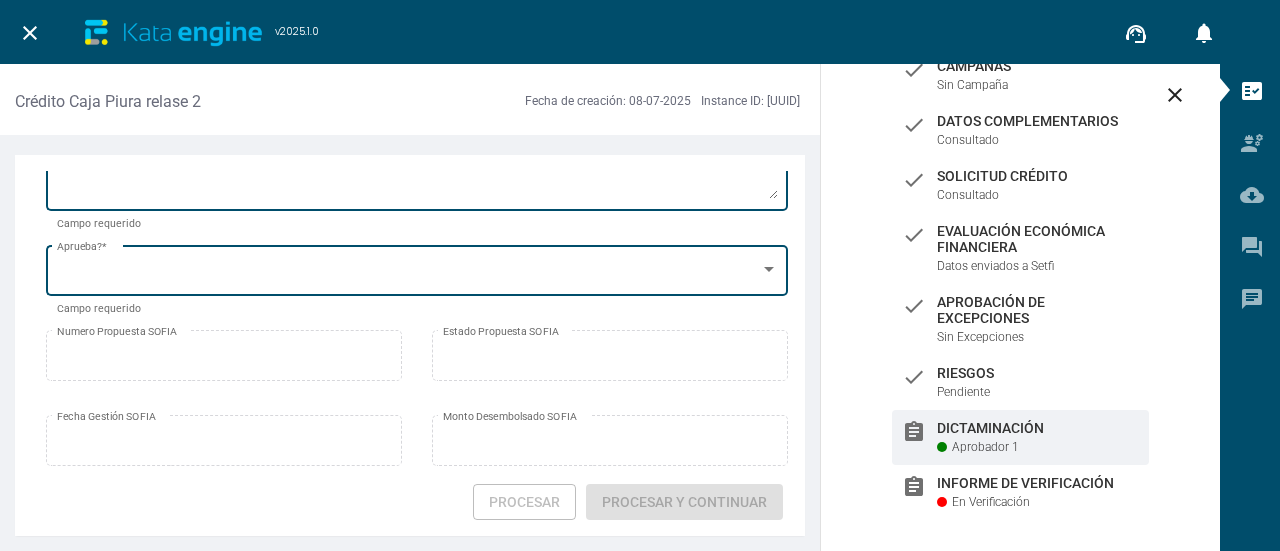 click on "Aprueba?   *" at bounding box center [417, 268] 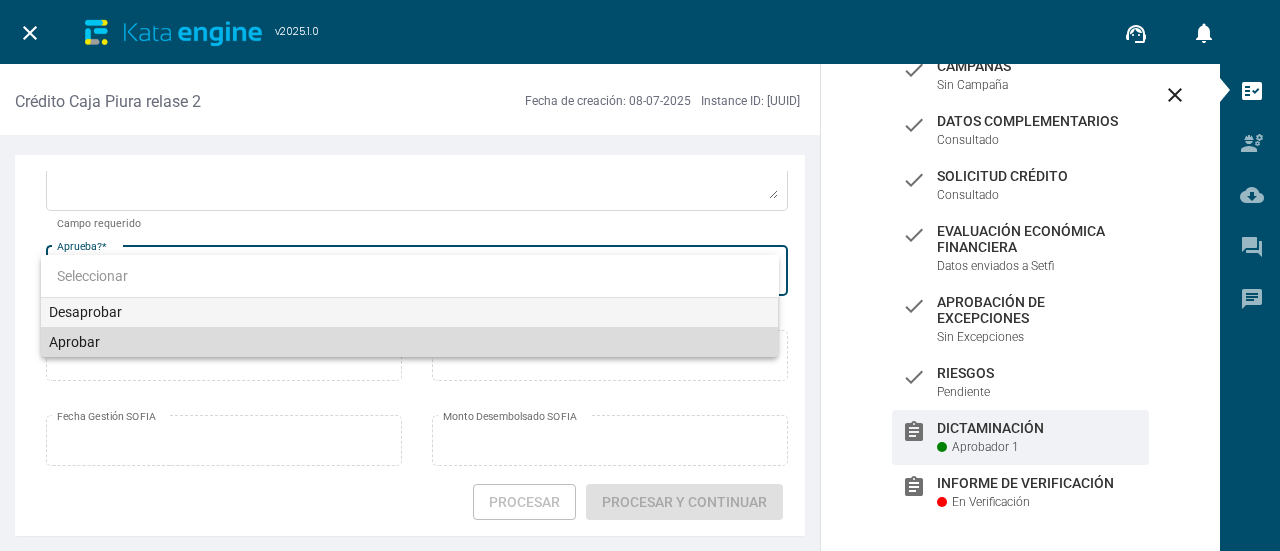click on "Aprobar" at bounding box center [410, 342] 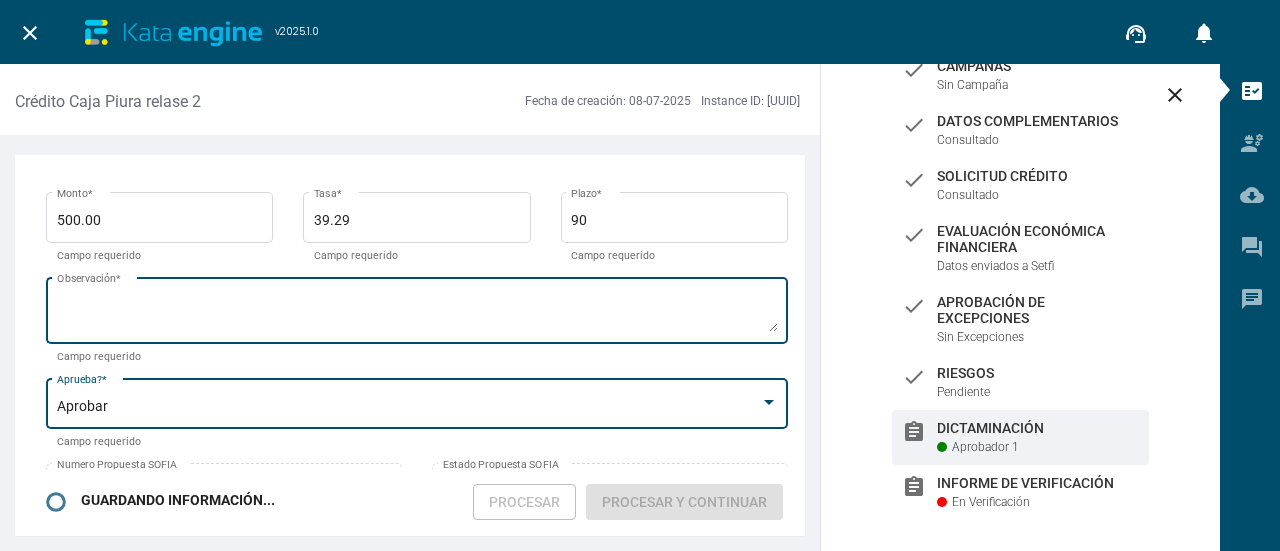 scroll, scrollTop: 0, scrollLeft: 0, axis: both 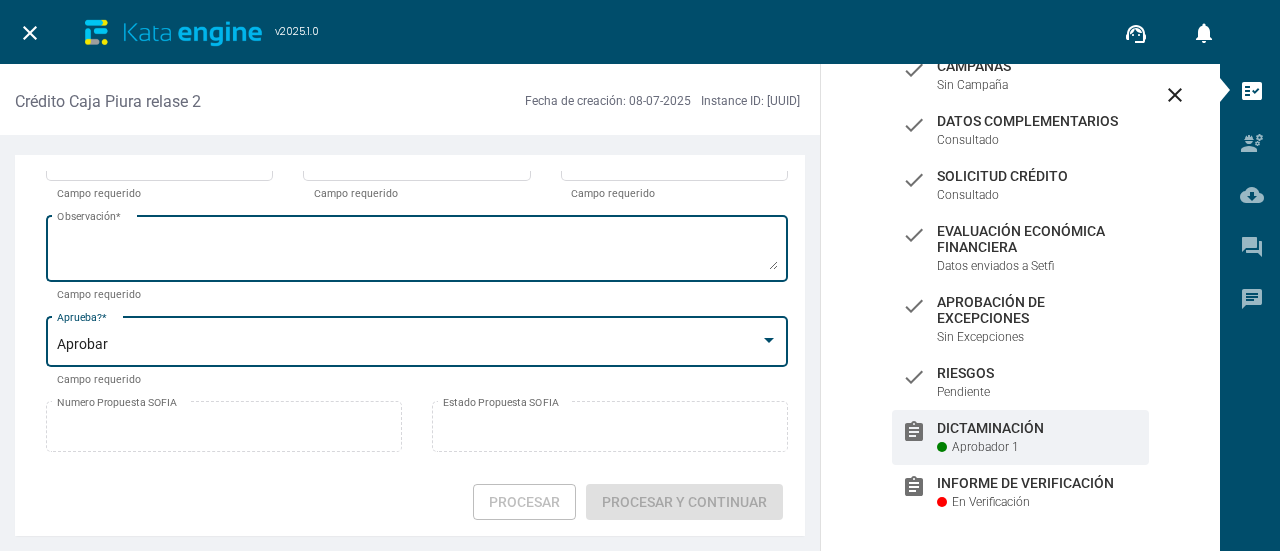click on "Observación   *" at bounding box center (417, 246) 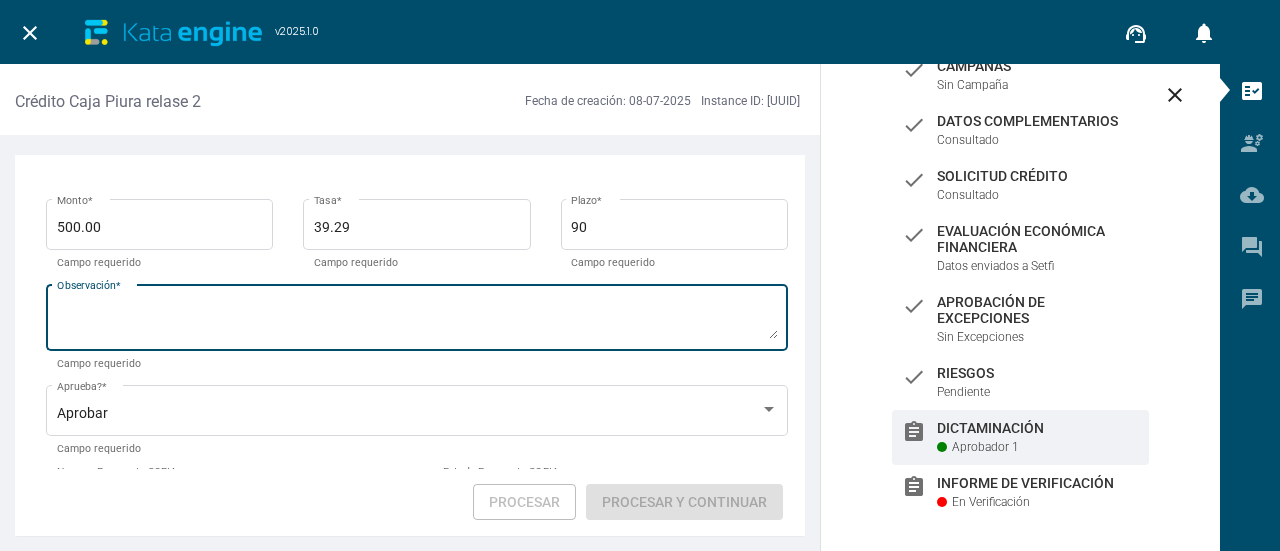 scroll, scrollTop: 29, scrollLeft: 0, axis: vertical 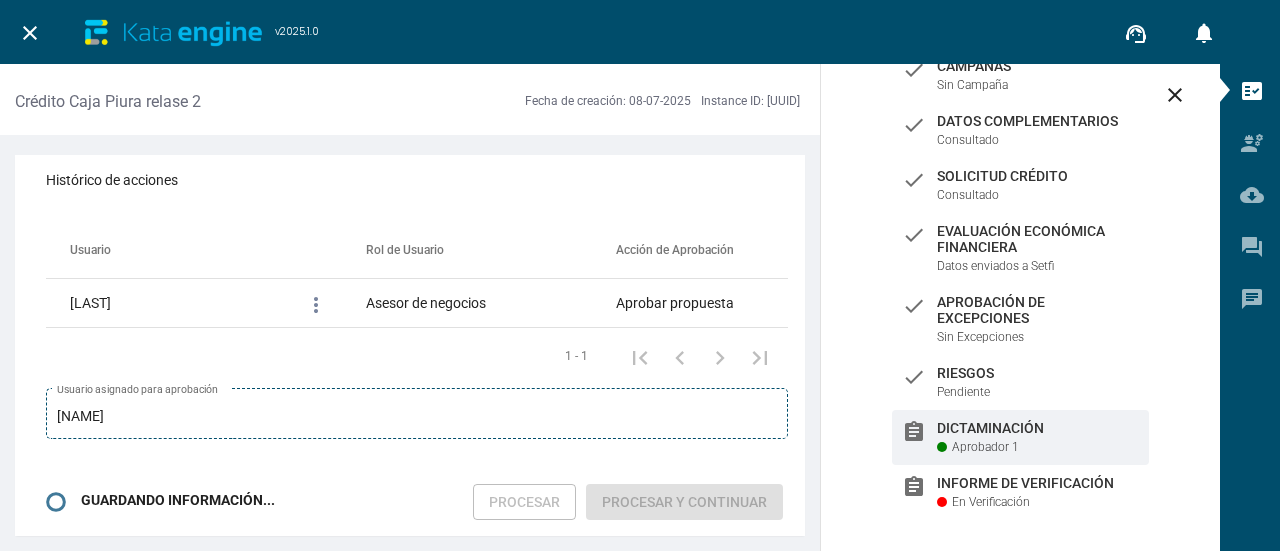type on "DE ACUERDO CON PPTA, CLIENTE RECURRENTE, SCORE 668, ANEXA VOUCHER DE CANCELACIÓN DE MI BANCO, CUENTA CON DOMICILIO ESTABLE." 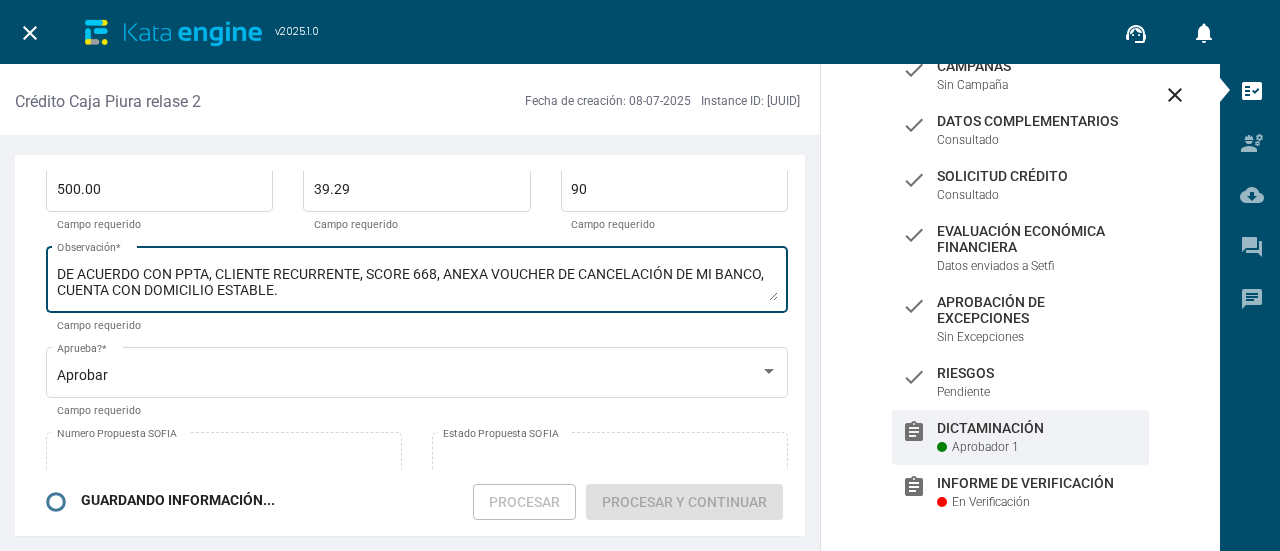 scroll, scrollTop: 129, scrollLeft: 0, axis: vertical 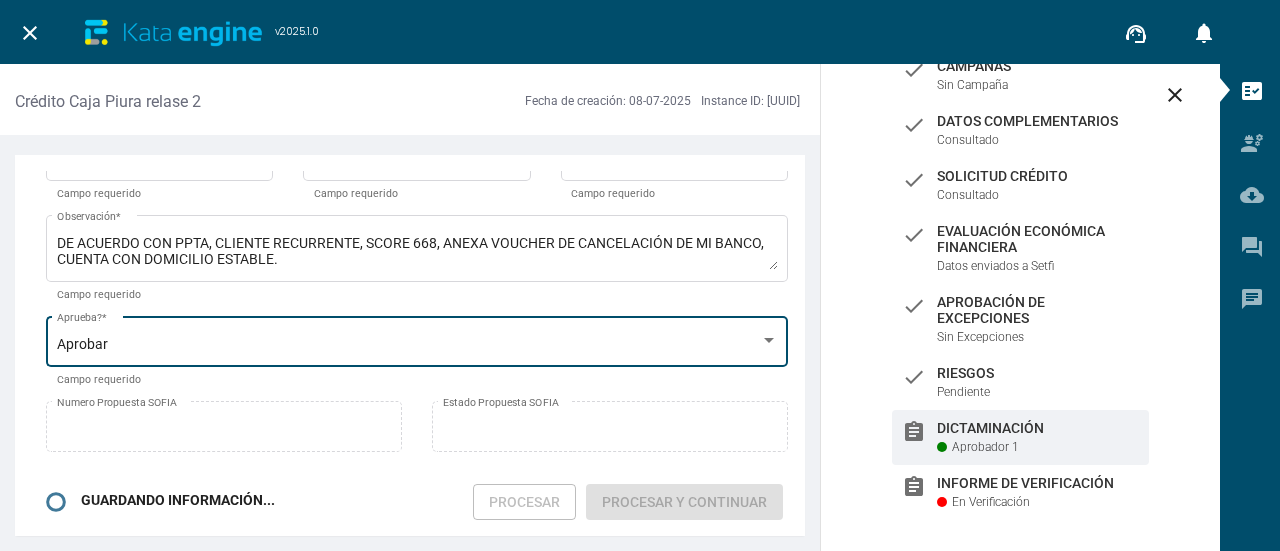click on "Aprobar" at bounding box center (408, 345) 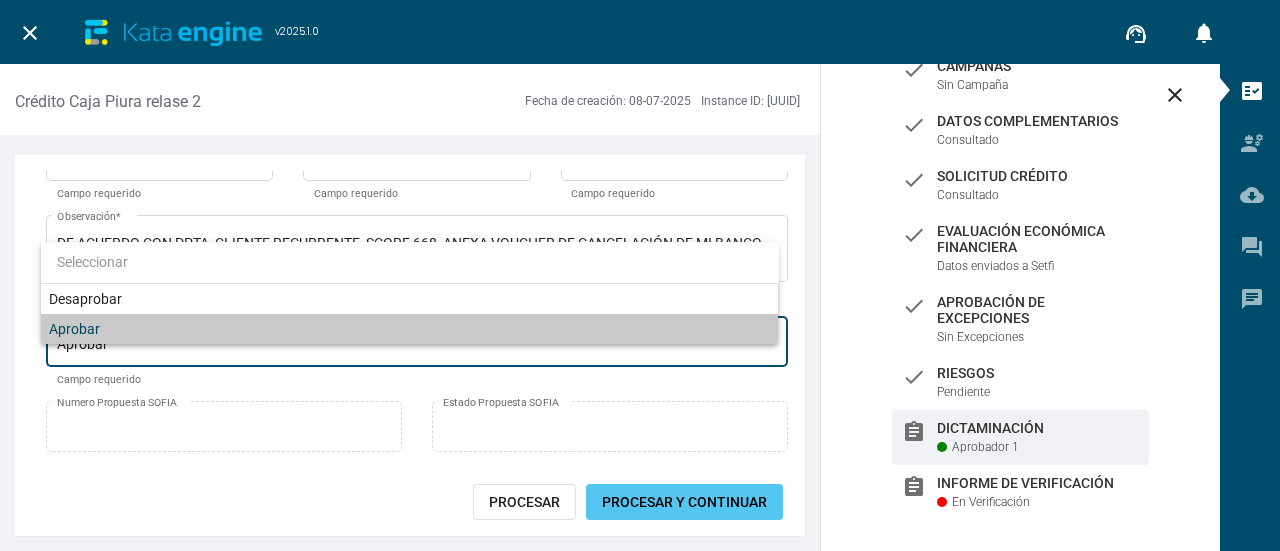 click on "Aprobar" at bounding box center [410, 329] 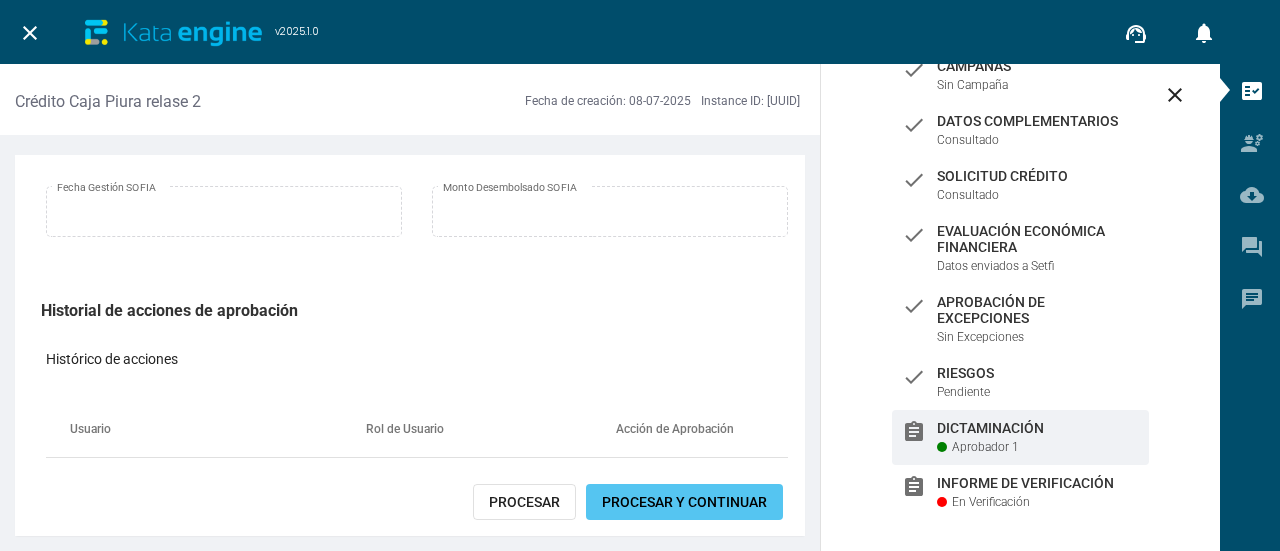 scroll, scrollTop: 229, scrollLeft: 0, axis: vertical 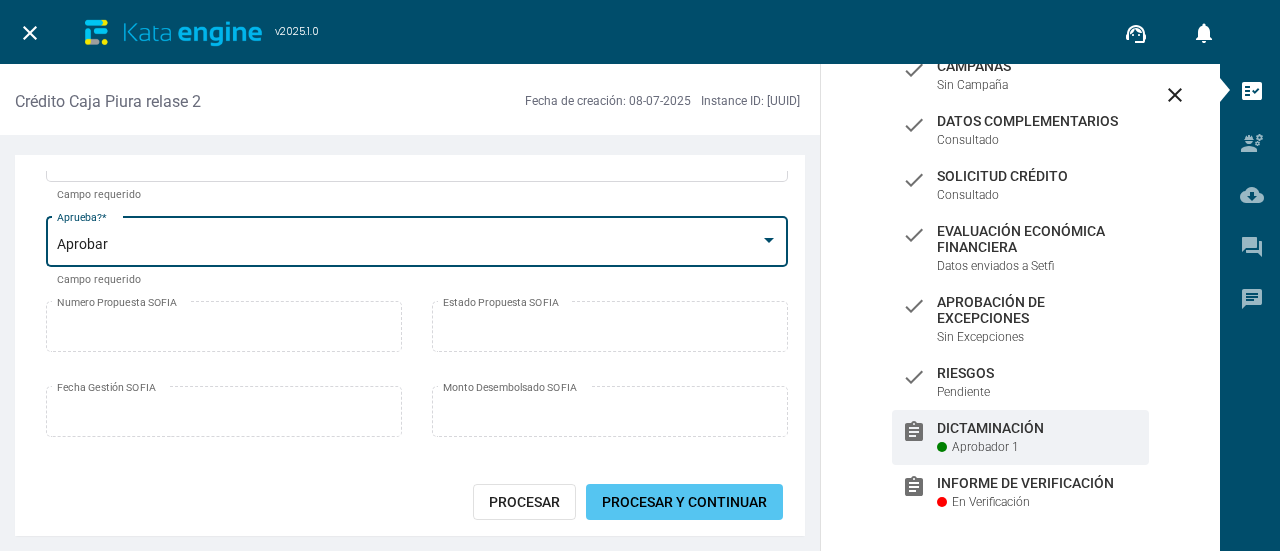 click on "Procesar y Continuar" at bounding box center [684, 502] 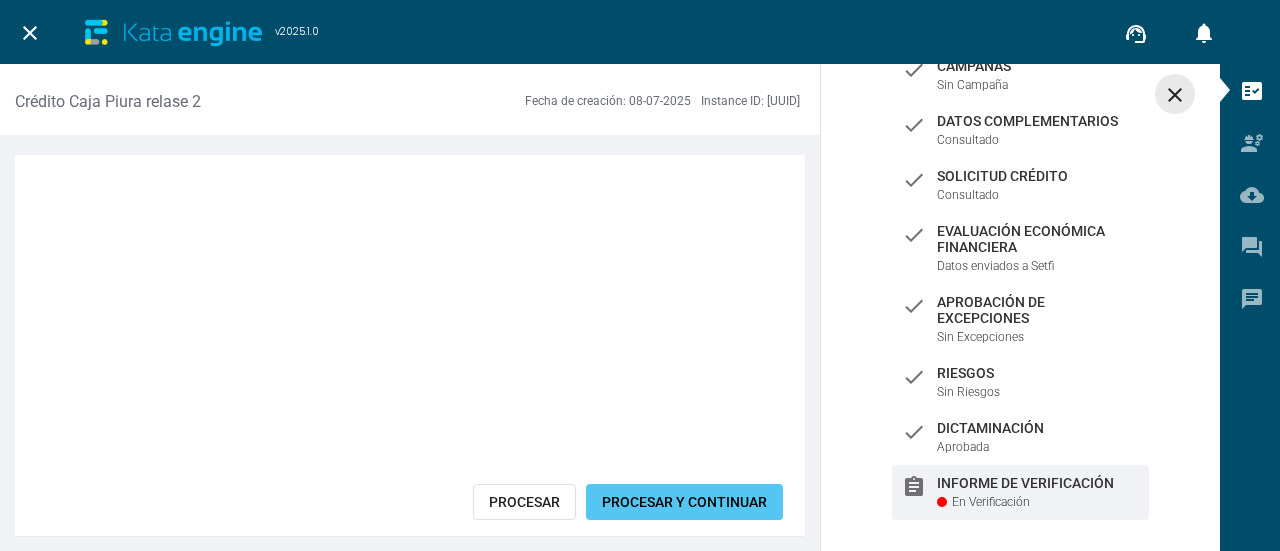 click on "close" at bounding box center [1175, 95] 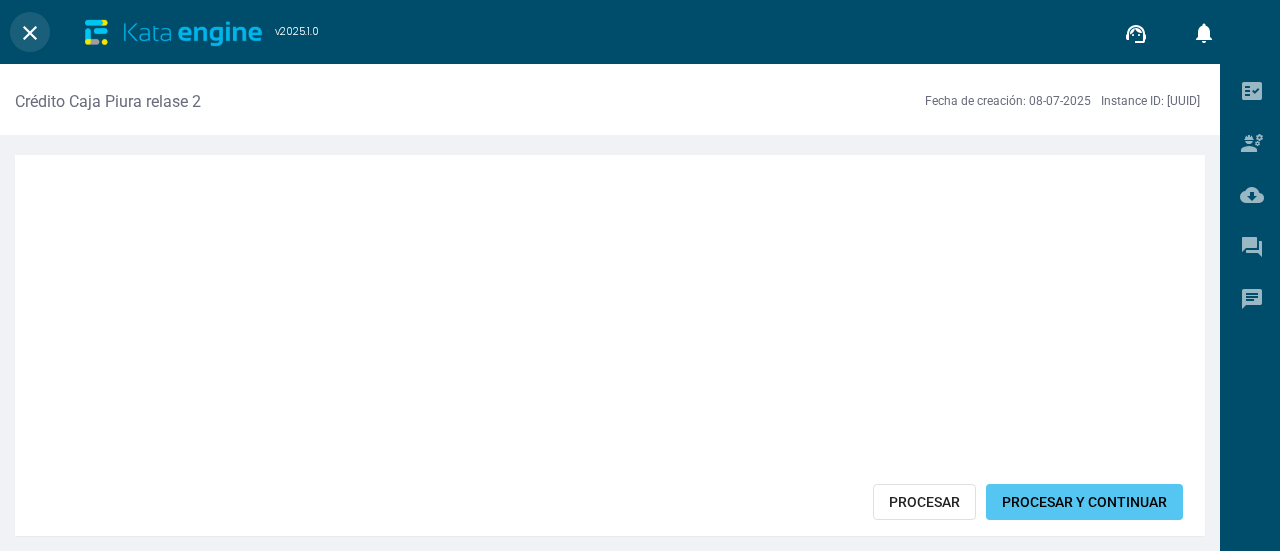 click on "close" at bounding box center (30, 32) 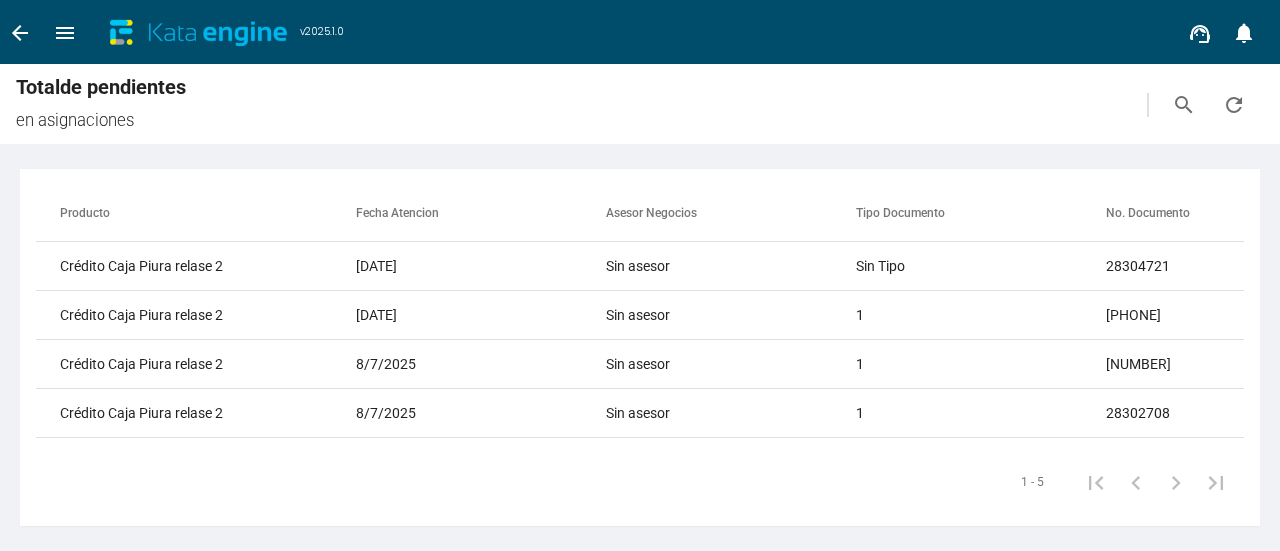 scroll, scrollTop: 0, scrollLeft: 30, axis: horizontal 